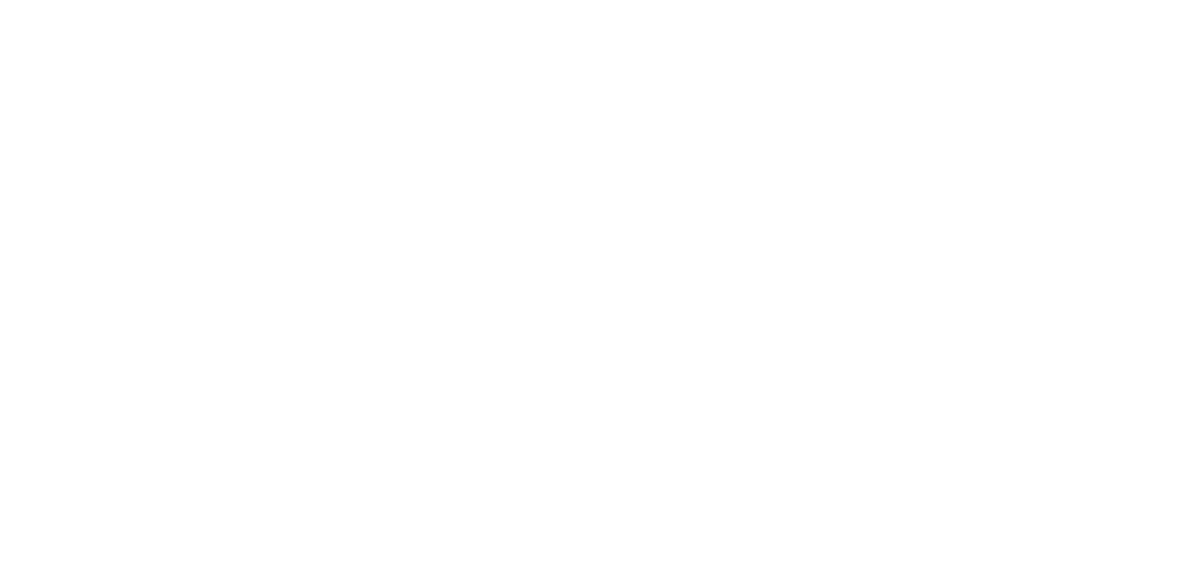 scroll, scrollTop: 0, scrollLeft: 0, axis: both 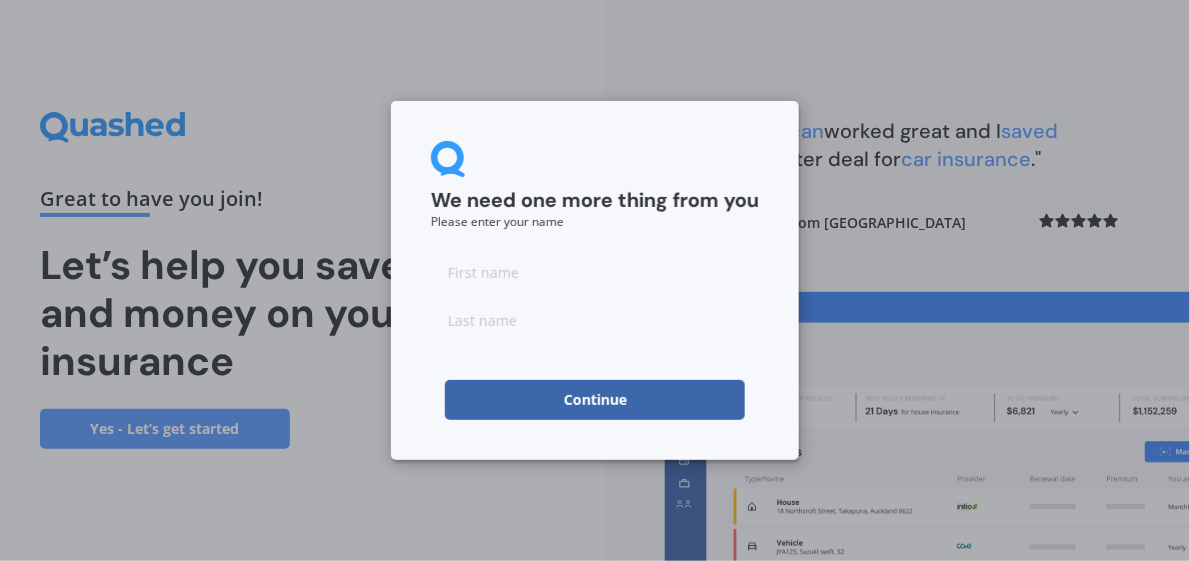 click at bounding box center (595, 272) 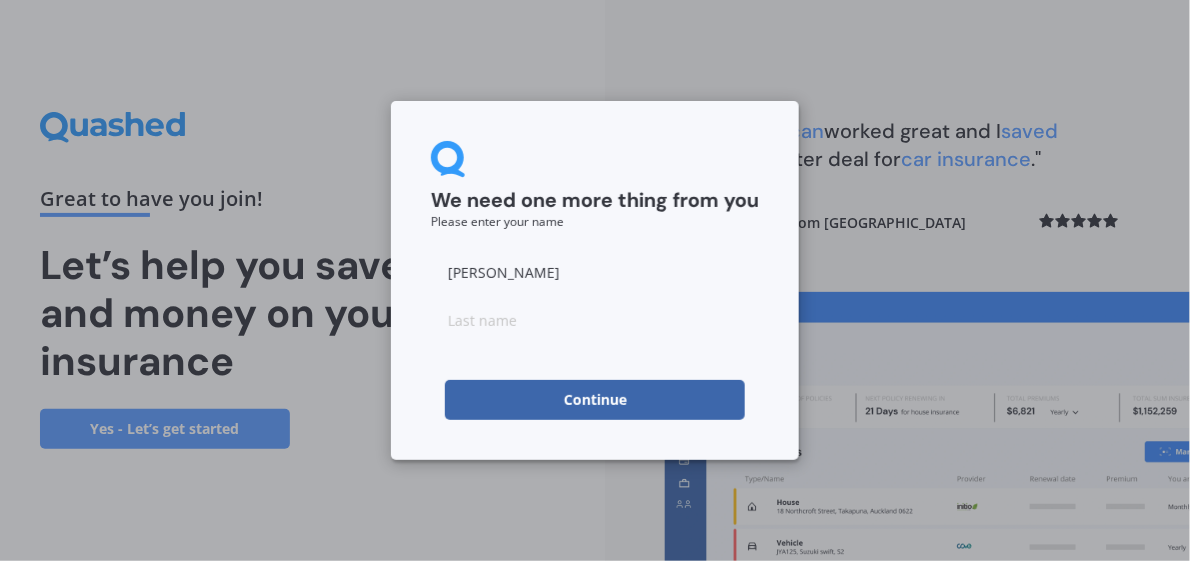 type on "Shaw" 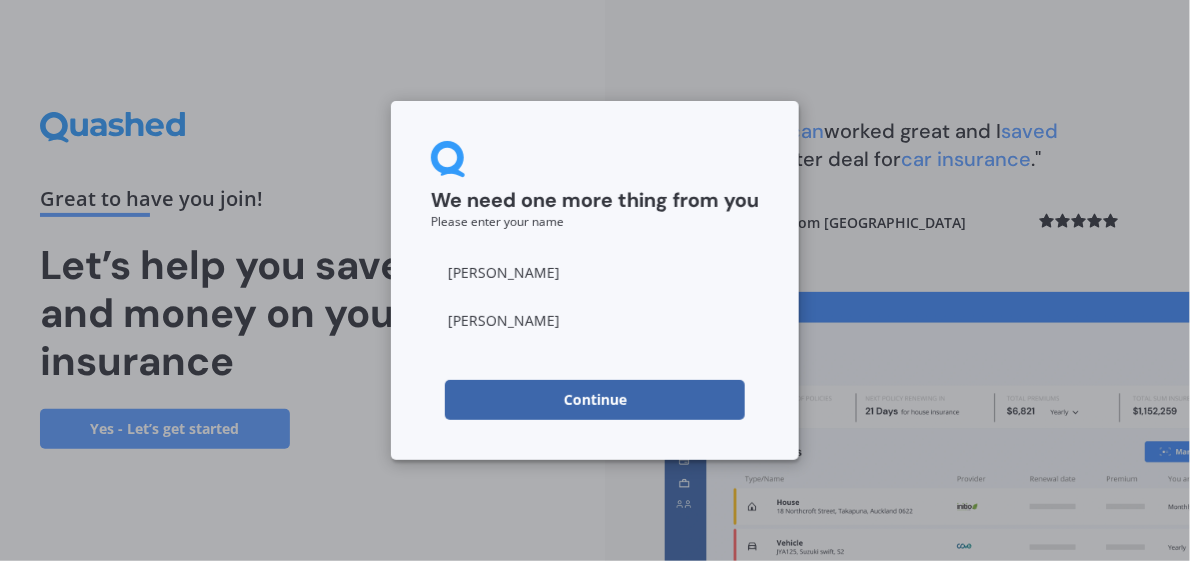 click on "Continue" at bounding box center (595, 400) 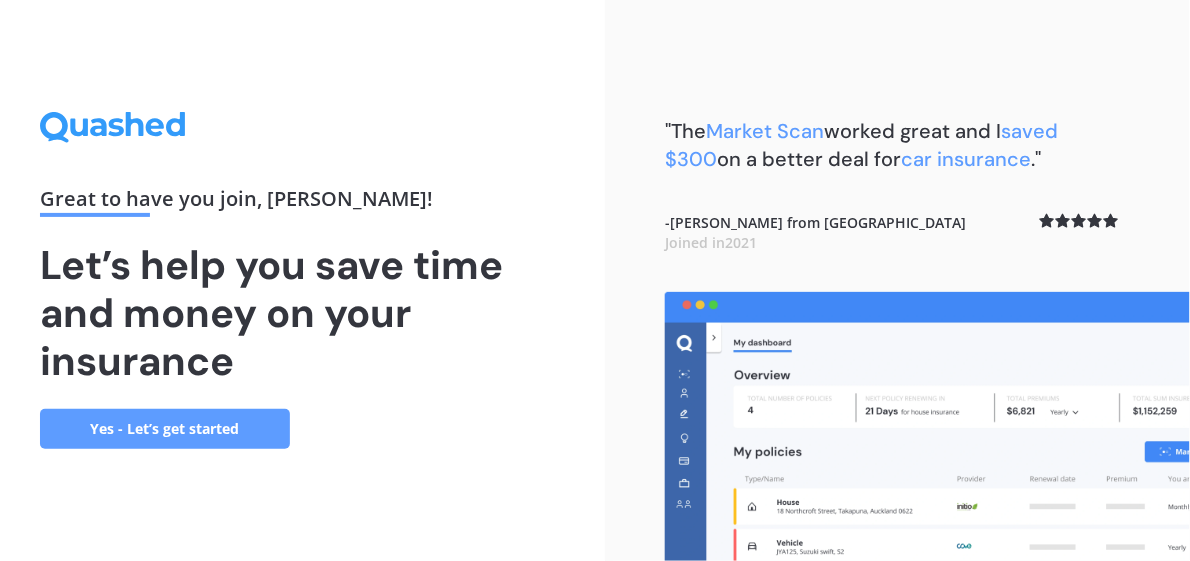 click on "Yes - Let’s get started" at bounding box center [165, 429] 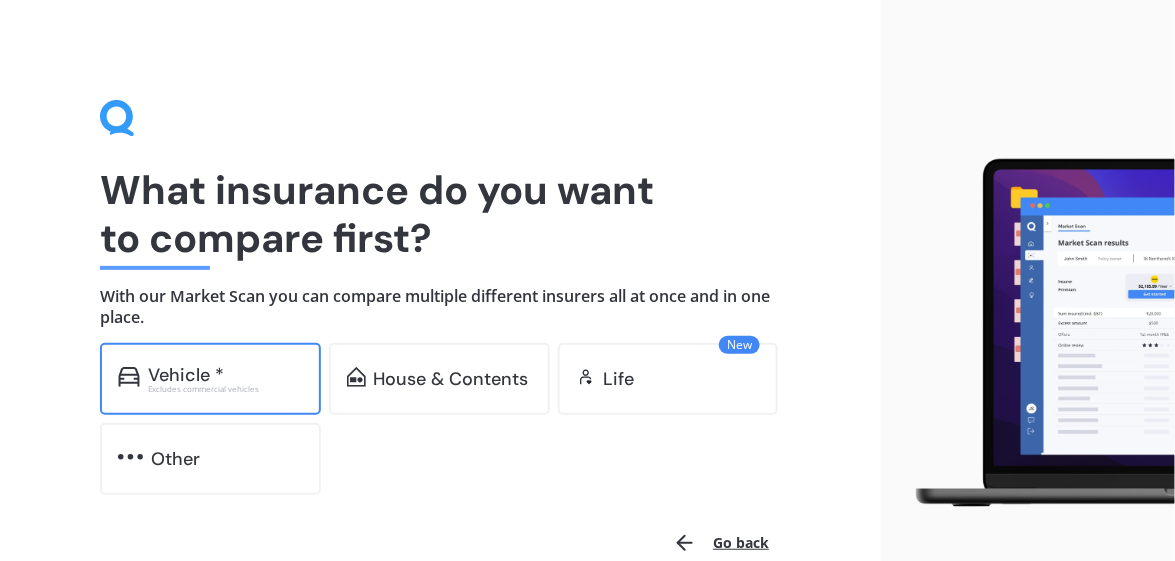 click on "Vehicle *" at bounding box center (186, 375) 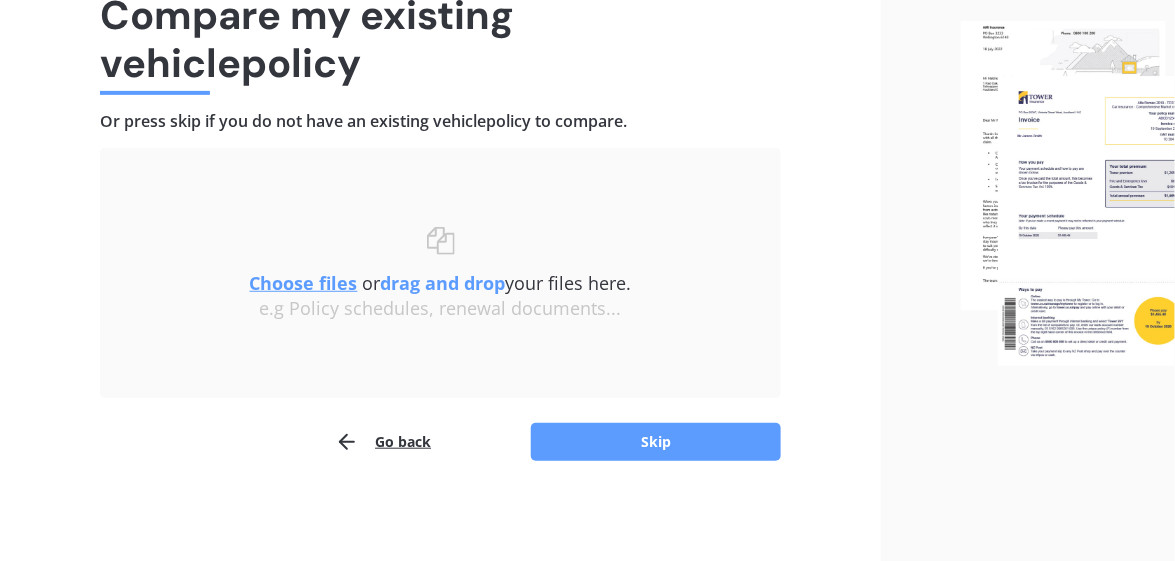 scroll, scrollTop: 176, scrollLeft: 0, axis: vertical 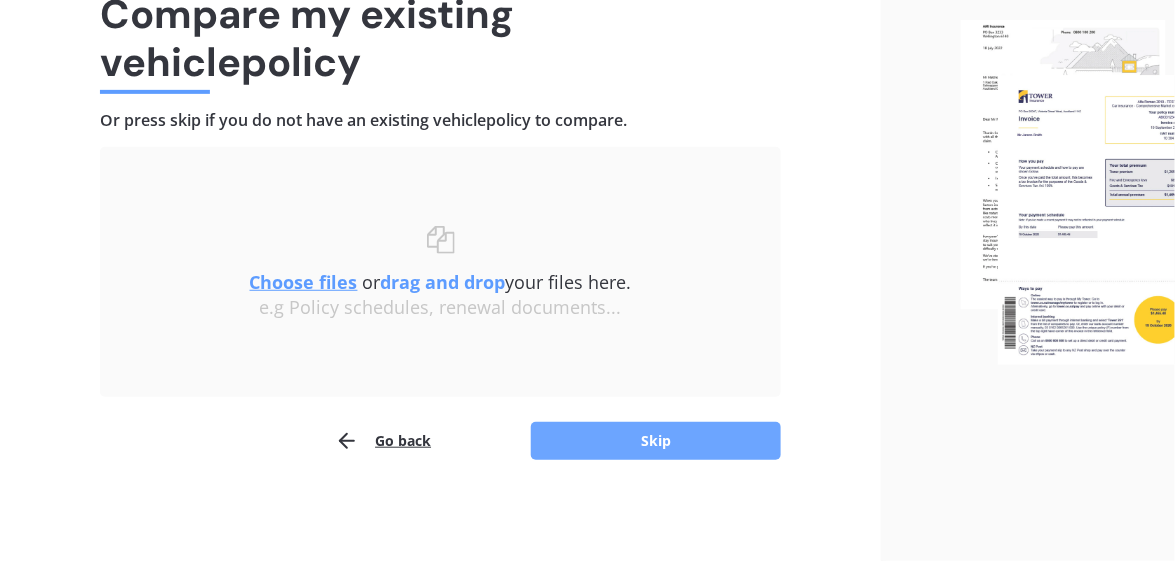 click on "Skip" at bounding box center [656, 441] 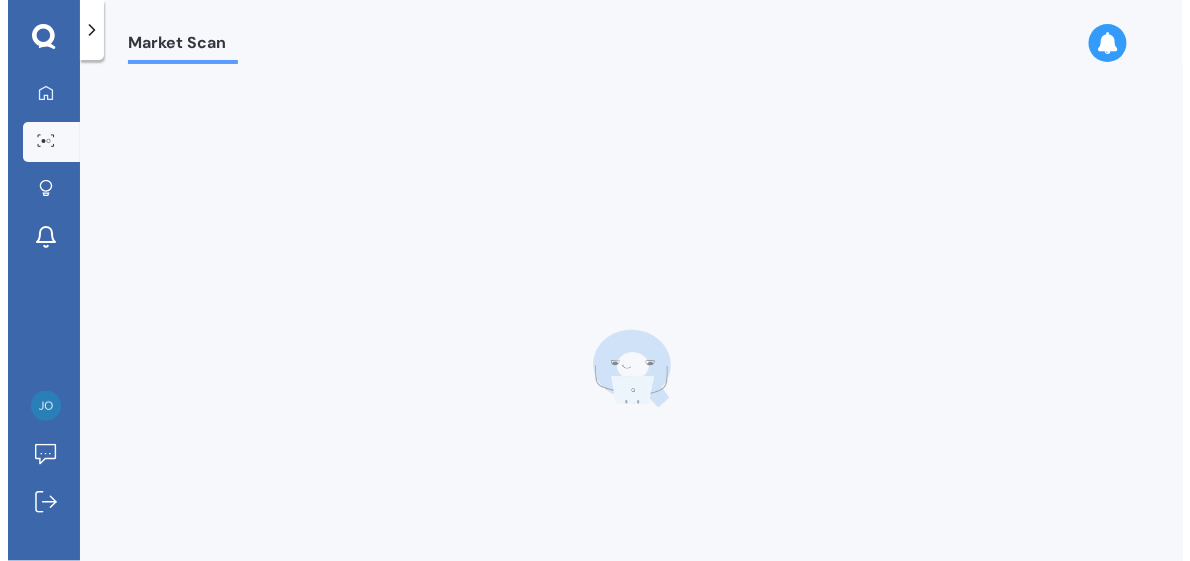 scroll, scrollTop: 0, scrollLeft: 0, axis: both 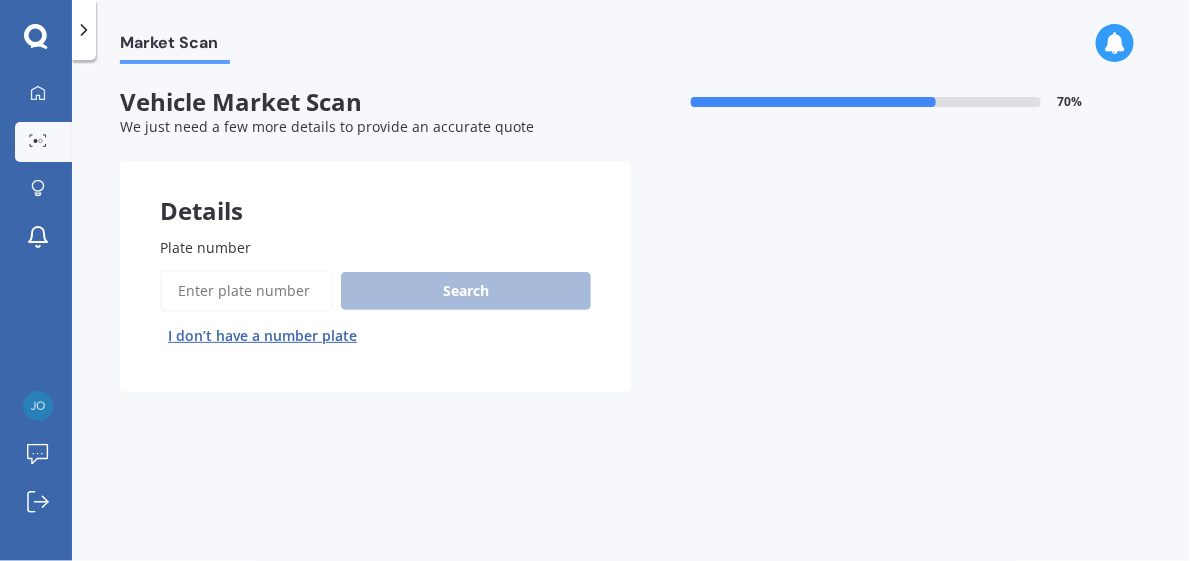 click on "I don’t have a number plate" at bounding box center (262, 336) 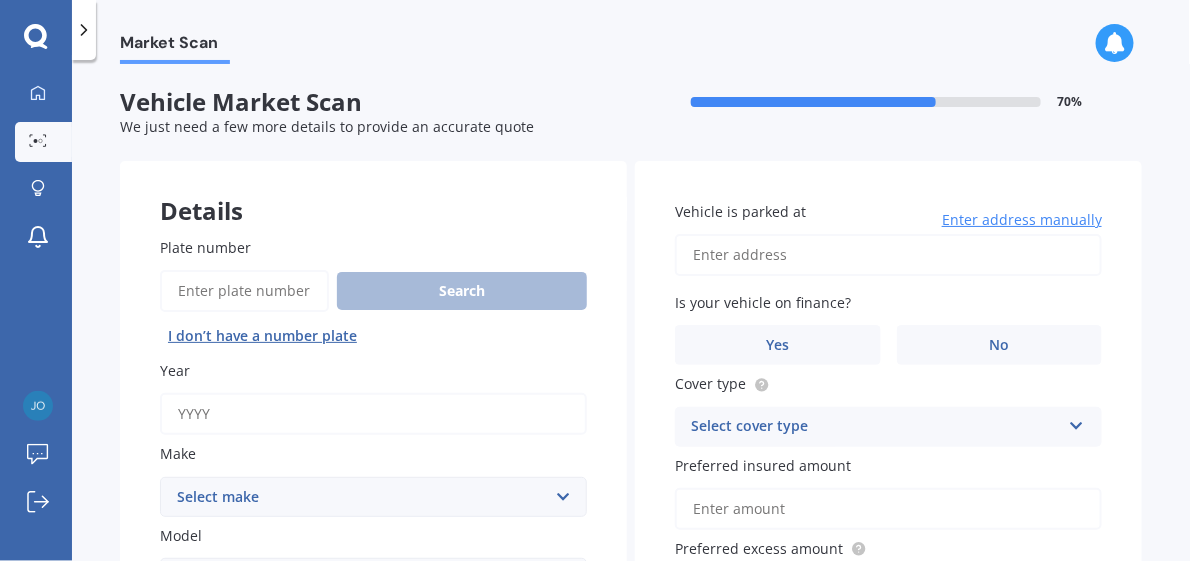 click on "Year" at bounding box center (373, 414) 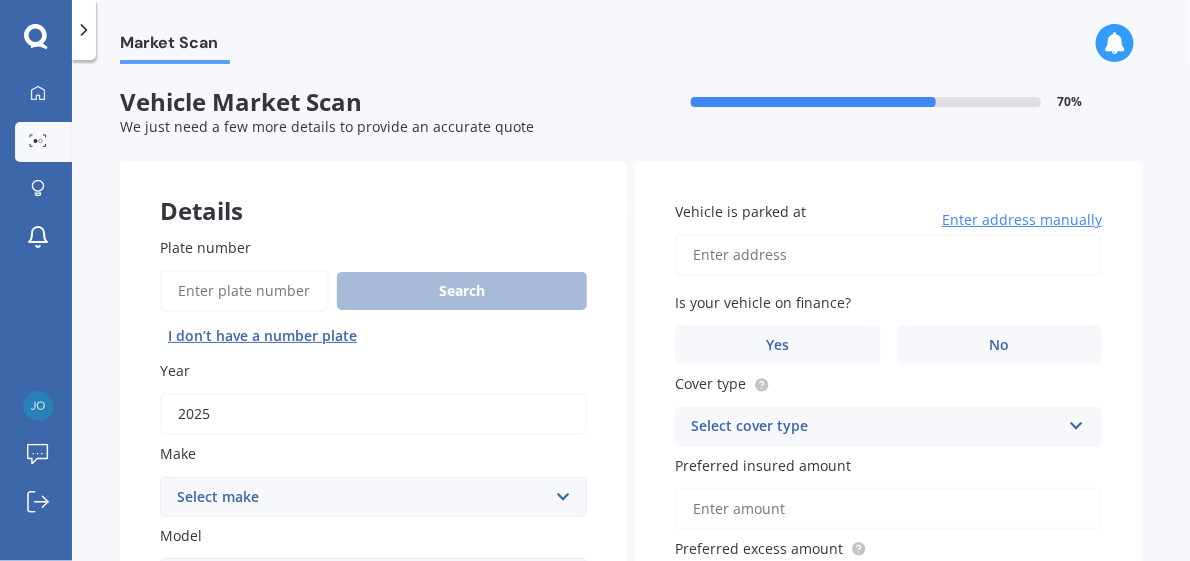 type on "2025" 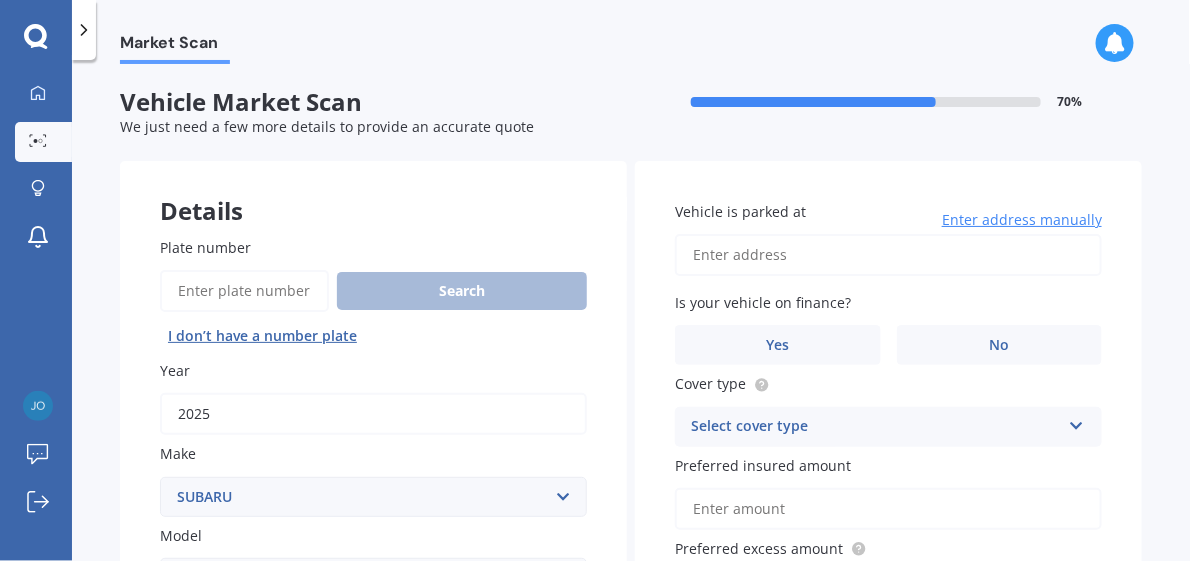 click on "Select make AC ALFA ROMEO ASTON MARTIN AUDI AUSTIN BEDFORD Bentley BMW BYD CADILLAC CAN-AM CHERY CHEVROLET CHRYSLER Citroen CRUISEAIR CUPRA DAEWOO DAIHATSU DAIMLER DAMON DIAHATSU DODGE EXOCET FACTORY FIVE FERRARI FIAT Fiord FLEETWOOD FORD FOTON FRASER GEELY GENESIS GEORGIE BOY GMC GREAT WALL GWM HAVAL HILLMAN HINO HOLDEN HOLIDAY RAMBLER HONDA HUMMER HYUNDAI INFINITI ISUZU IVECO JAC JAECOO JAGUAR JEEP KGM KIA LADA LAMBORGHINI LANCIA LANDROVER LDV LEXUS LINCOLN LOTUS LUNAR M.G M.G. MAHINDRA MASERATI MAZDA MCLAREN MERCEDES AMG Mercedes Benz MERCEDES-AMG MERCURY MINI MITSUBISHI MORGAN MORRIS NEWMAR Nissan OMODA OPEL OXFORD PEUGEOT Plymouth Polestar PONTIAC PORSCHE PROTON RAM Range Rover Rayne RENAULT ROLLS ROYCE ROVER SAAB SATURN SEAT SHELBY SKODA SMART SSANGYONG SUBARU SUZUKI TATA TESLA TIFFIN Toyota TRIUMPH TVR Vauxhall VOLKSWAGEN VOLVO WESTFIELD WINNEBAGO ZX" at bounding box center [373, 497] 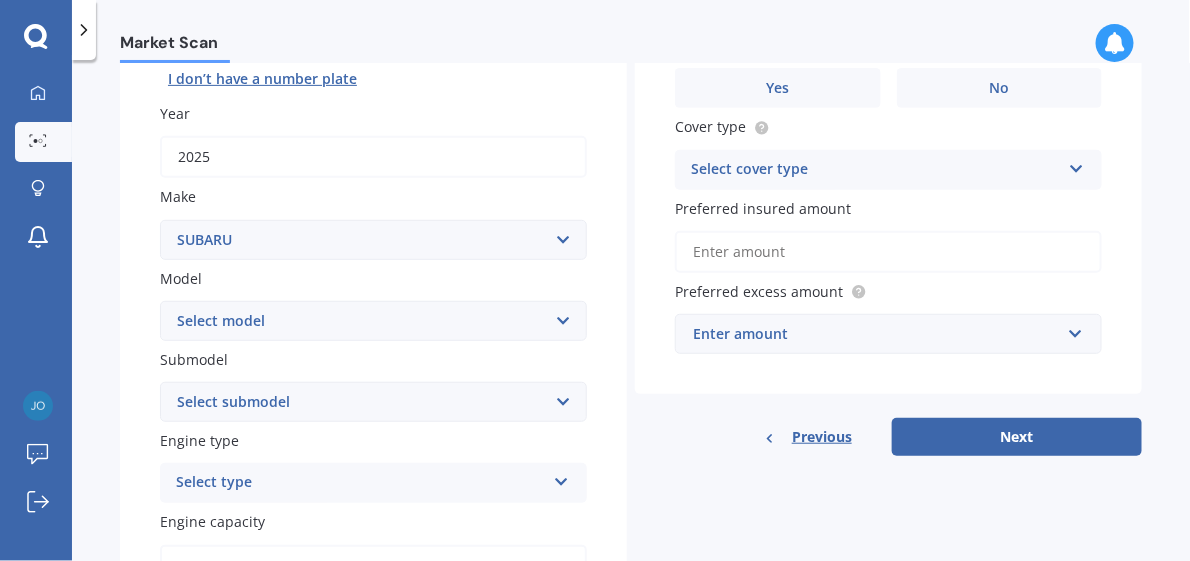 scroll, scrollTop: 200, scrollLeft: 0, axis: vertical 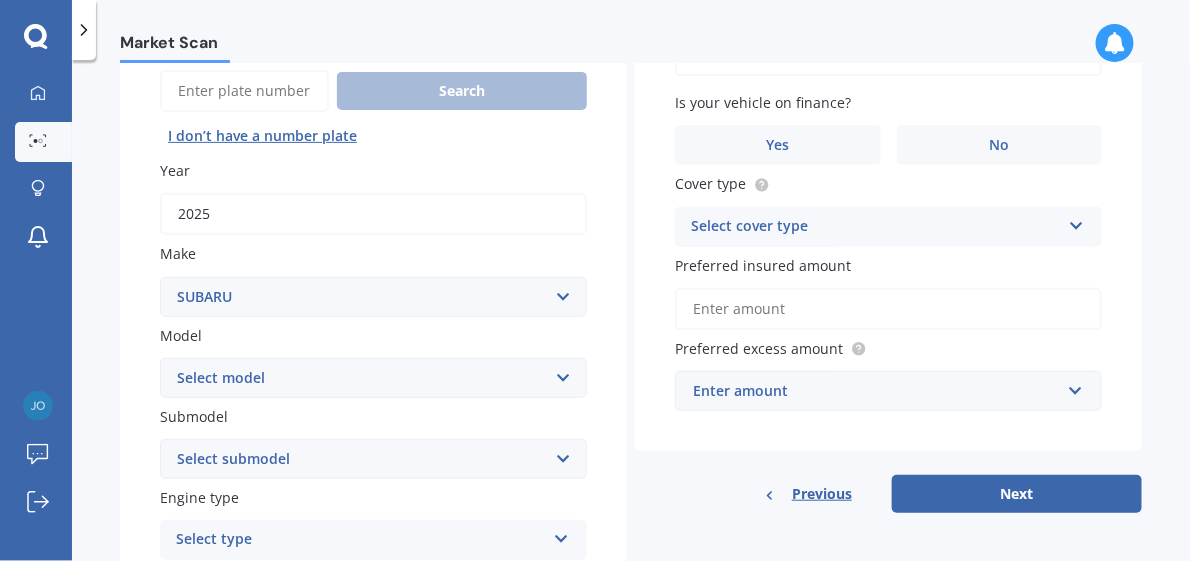 click on "Select model BRZ Crosstrek Dex Exiga Forester Impreza Justy Legacy Leone levorg Omega Outback Outback 2.5 Outback Touring Outback X Outback XT Outback XT Touring R2 Rex Sherpa SVX / Alcyone Traviq Trezia Tribeca Vivio Vortex WRX XV" at bounding box center [373, 378] 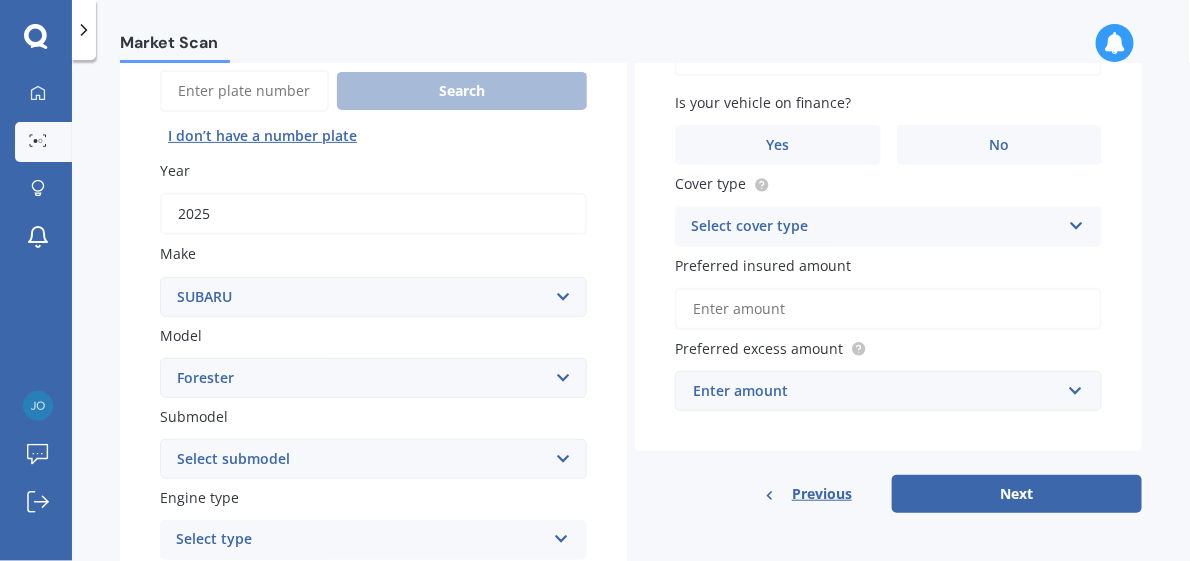 click on "Select model BRZ Crosstrek Dex Exiga Forester Impreza Justy Legacy Leone levorg Omega Outback Outback 2.5 Outback Touring Outback X Outback XT Outback XT Touring R2 Rex Sherpa SVX / Alcyone Traviq Trezia Tribeca Vivio Vortex WRX XV" at bounding box center [373, 378] 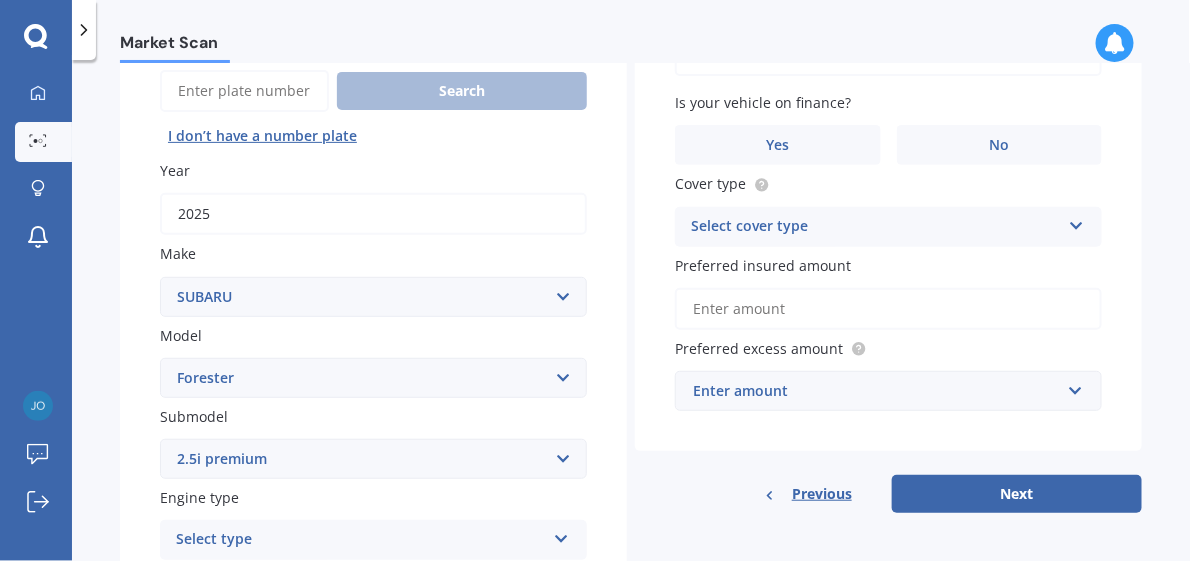 click on "Select submodel 2.0 Diesel 2.0 Turbo 2.0 XS 2.0 XT premium 2.5 Sti Turbo 2.5 XS 2.5 XS Ltd 2.5 XT Turbo 2.5i 2.5i premium 2.5i Sport 2.5P/4WD/CVT 2.5X Alpine 2.5 GT Turbo Non Turbo S/tb Sport Limited 2L XG" at bounding box center (373, 459) 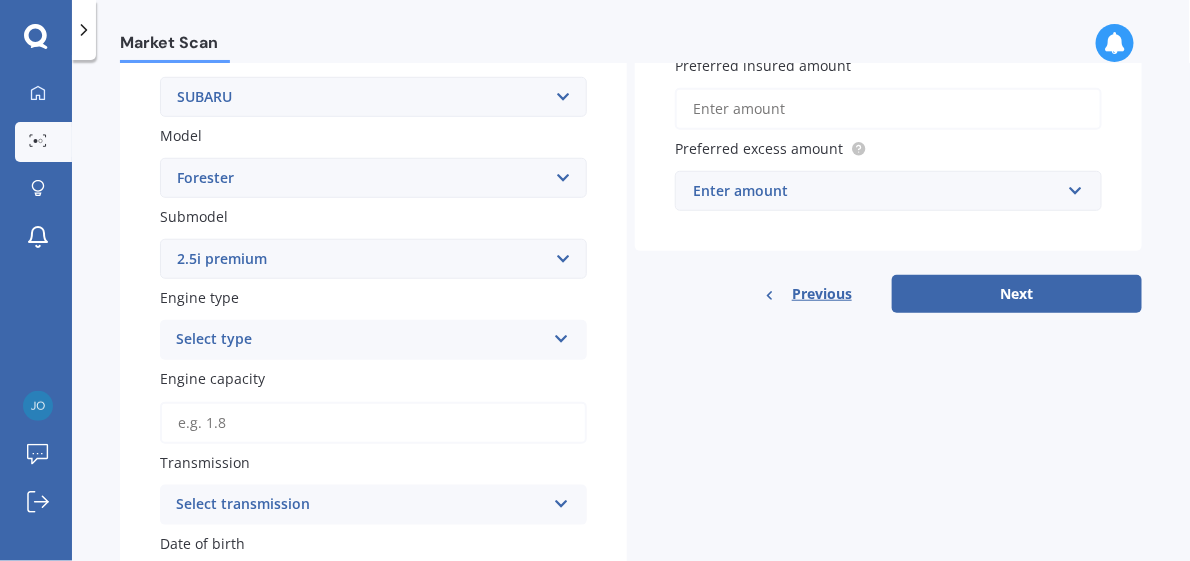 click on "Select type Petrol Diesel EV Hybrid" at bounding box center (373, 340) 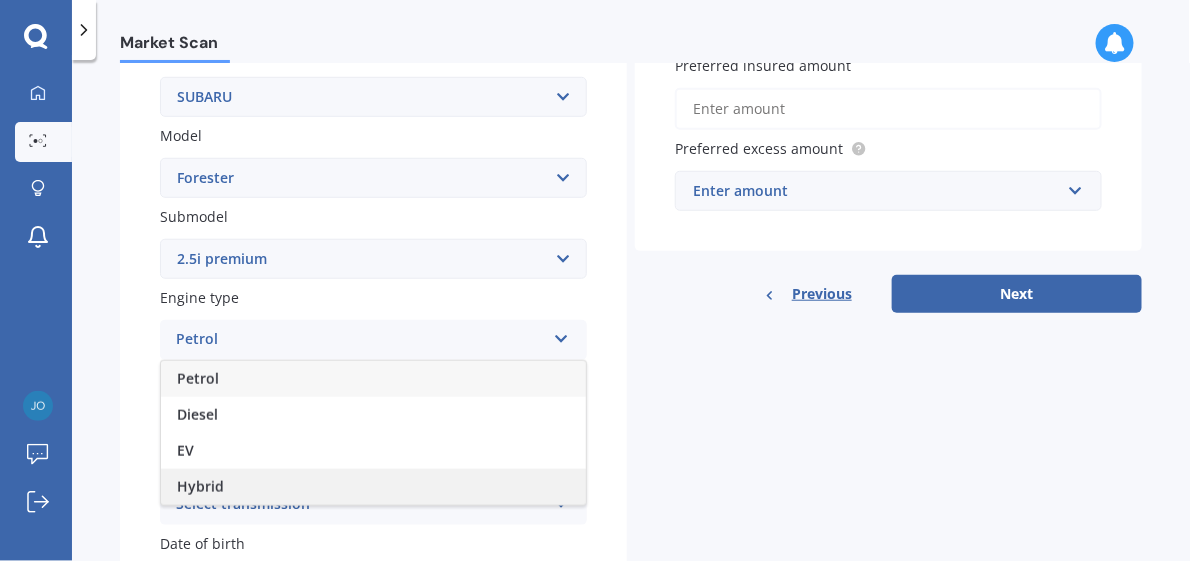 click on "Hybrid" at bounding box center [200, 486] 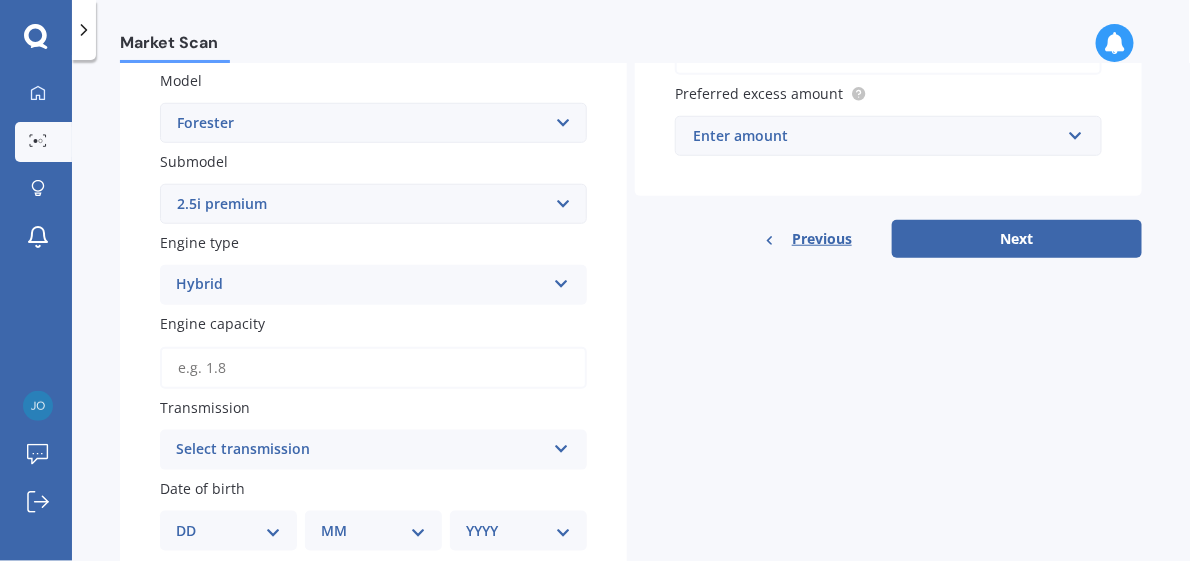 scroll, scrollTop: 500, scrollLeft: 0, axis: vertical 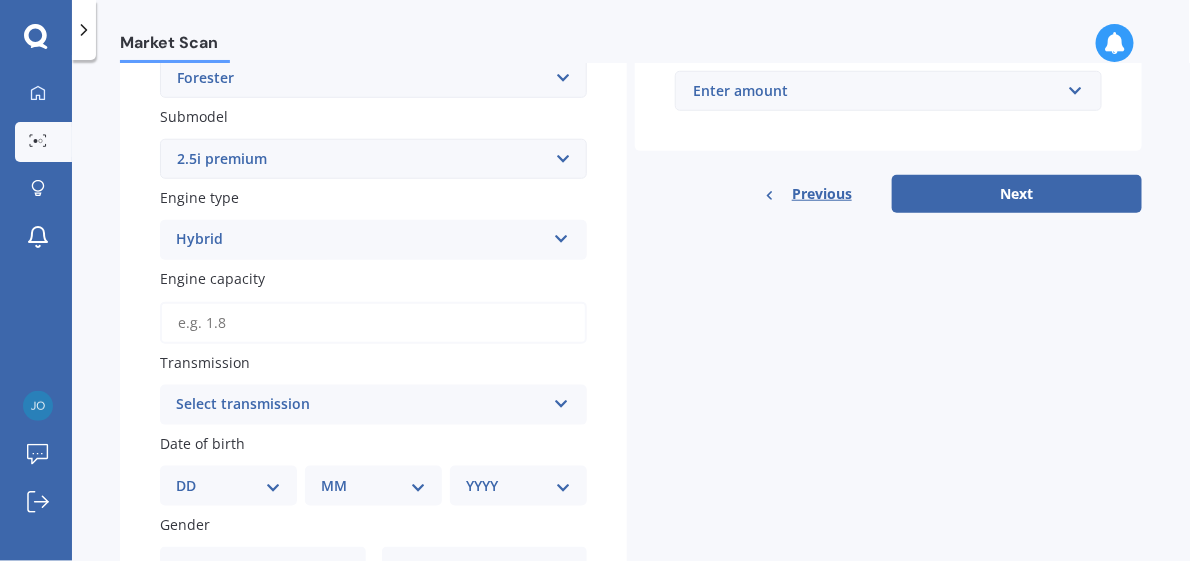click on "Engine capacity" at bounding box center (373, 323) 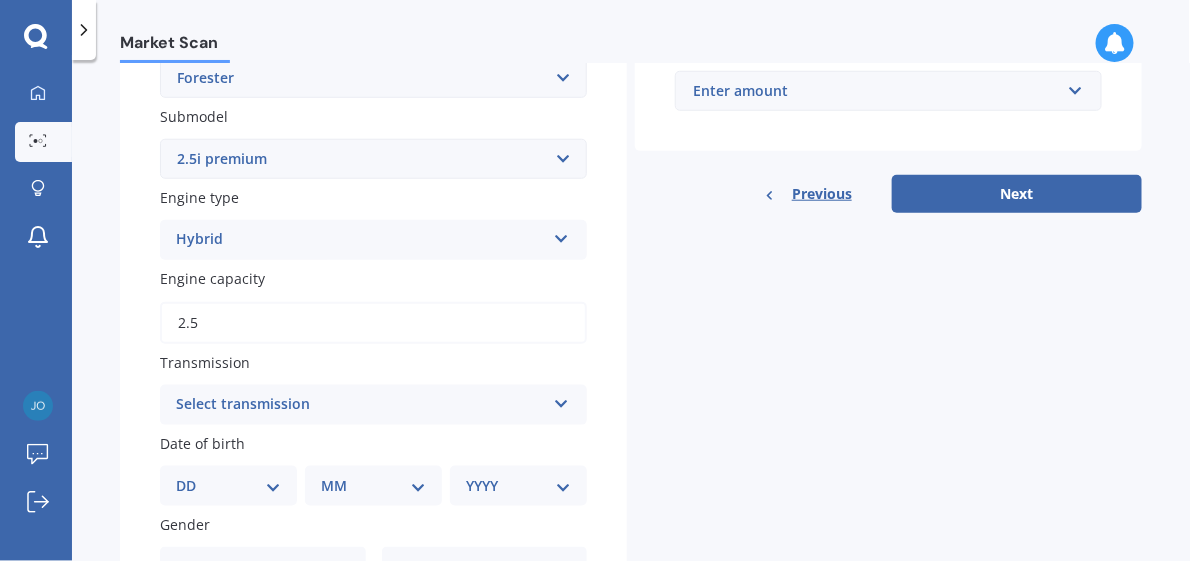 type on "2.5" 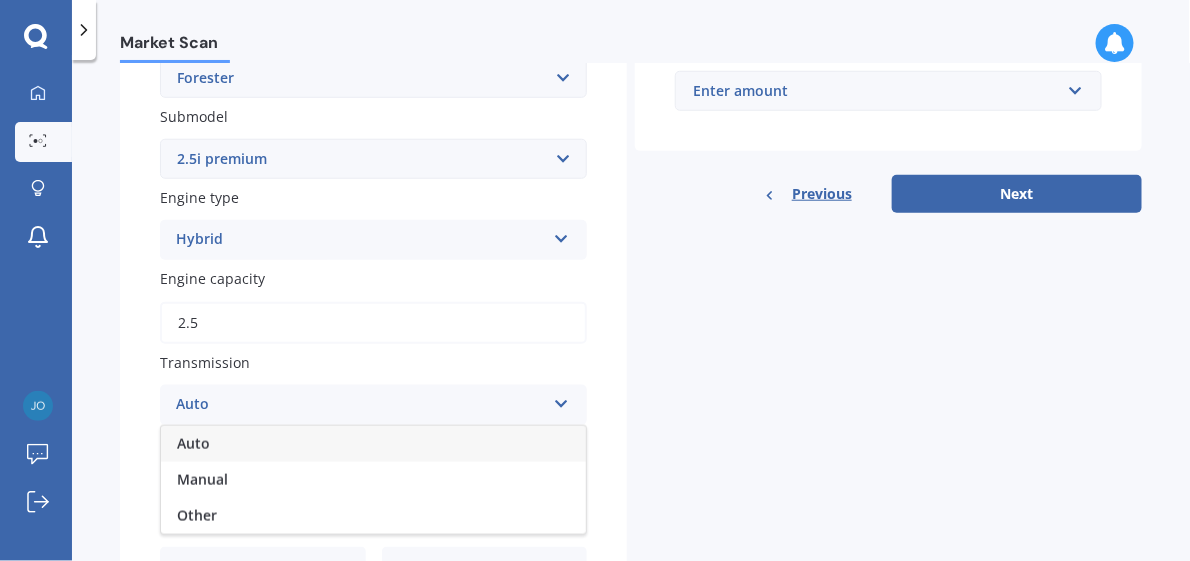 click on "Auto" at bounding box center [193, 443] 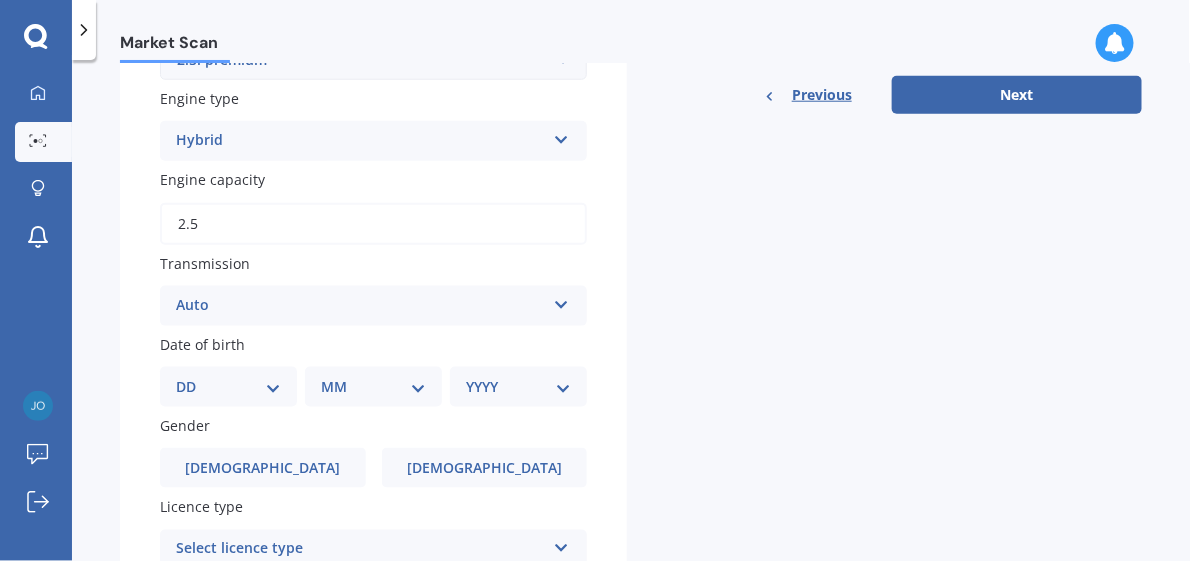 scroll, scrollTop: 600, scrollLeft: 0, axis: vertical 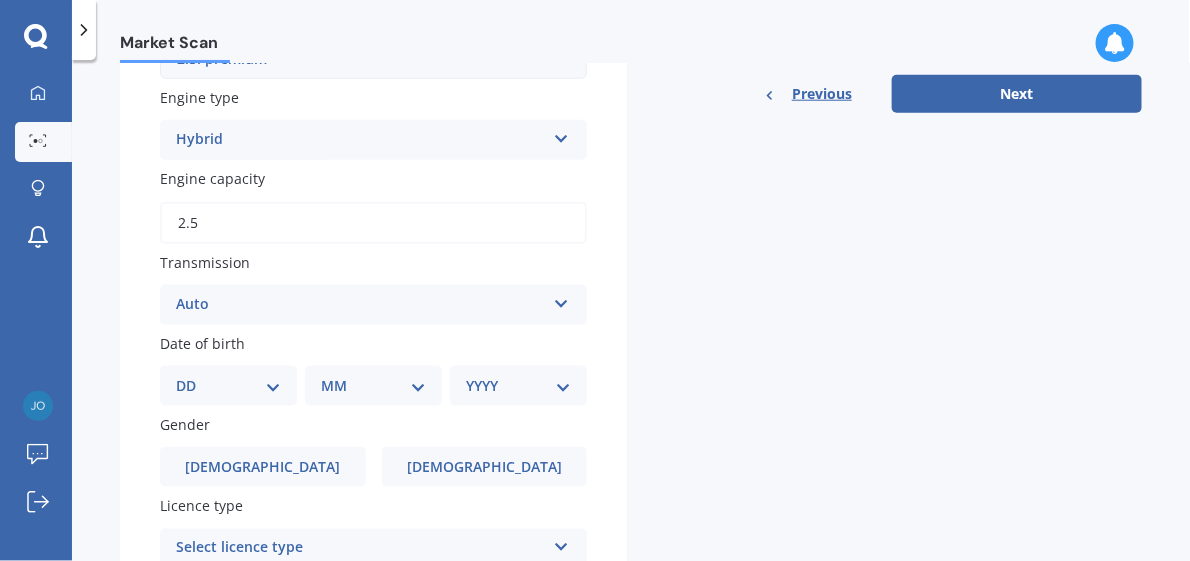 click on "DD 01 02 03 04 05 06 07 08 09 10 11 12 13 14 15 16 17 18 19 20 21 22 23 24 25 26 27 28 29 30 31" at bounding box center [228, 386] 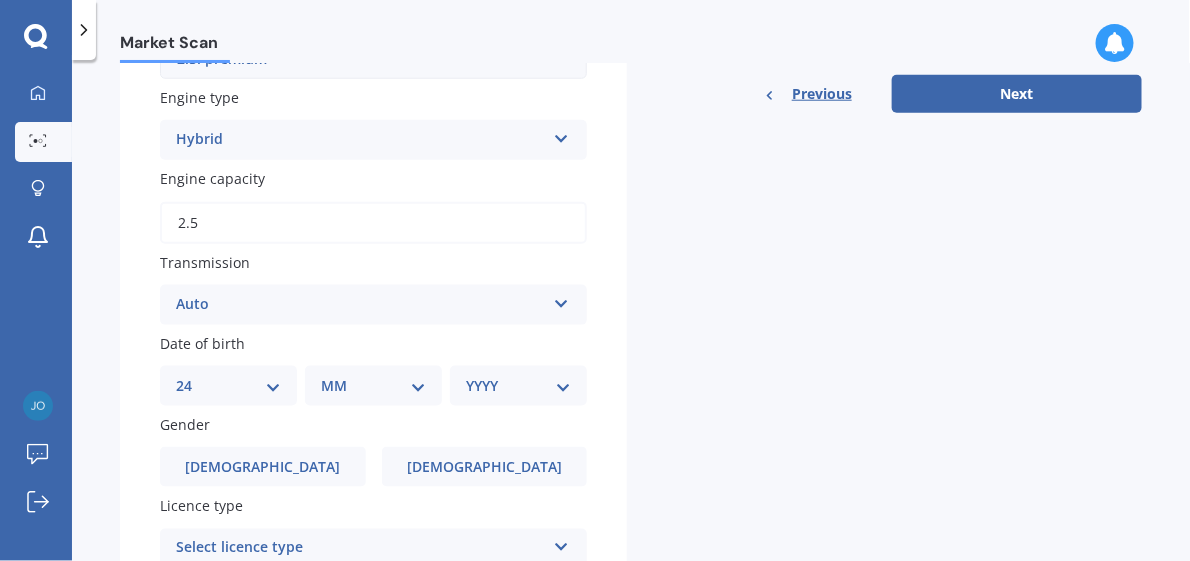 click on "DD 01 02 03 04 05 06 07 08 09 10 11 12 13 14 15 16 17 18 19 20 21 22 23 24 25 26 27 28 29 30 31" at bounding box center [228, 386] 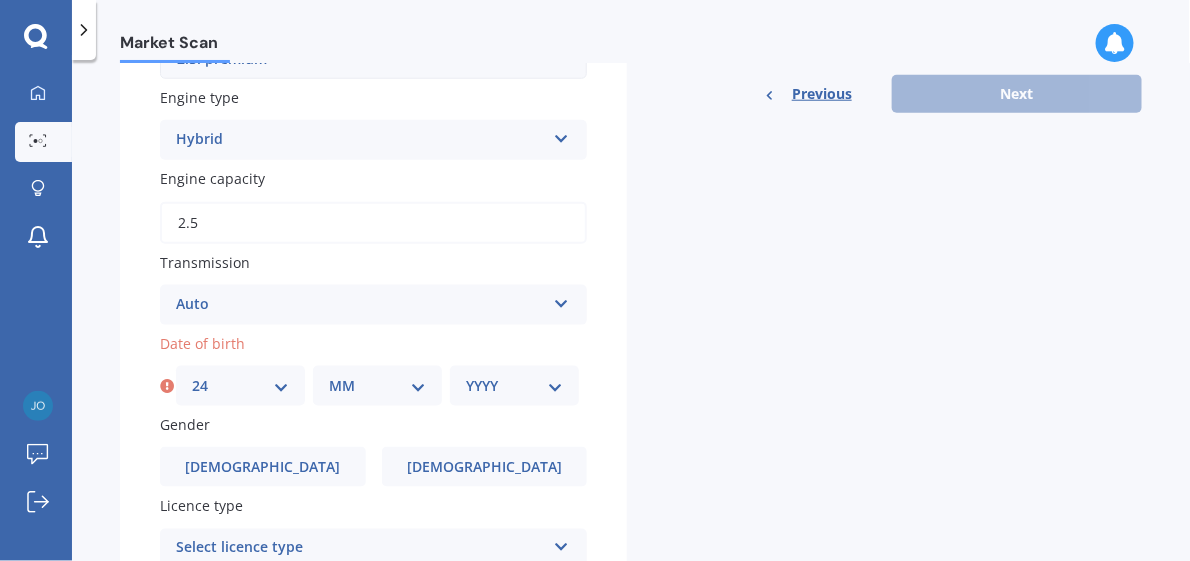 click on "MM 01 02 03 04 05 06 07 08 09 10 11 12" at bounding box center [377, 386] 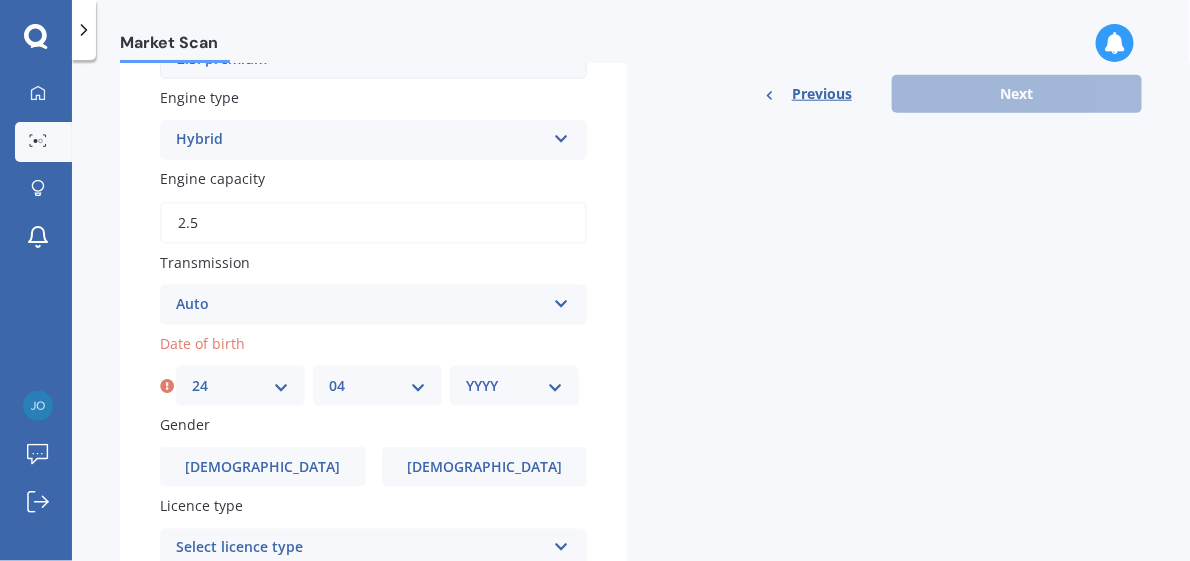 click on "MM 01 02 03 04 05 06 07 08 09 10 11 12" at bounding box center (377, 386) 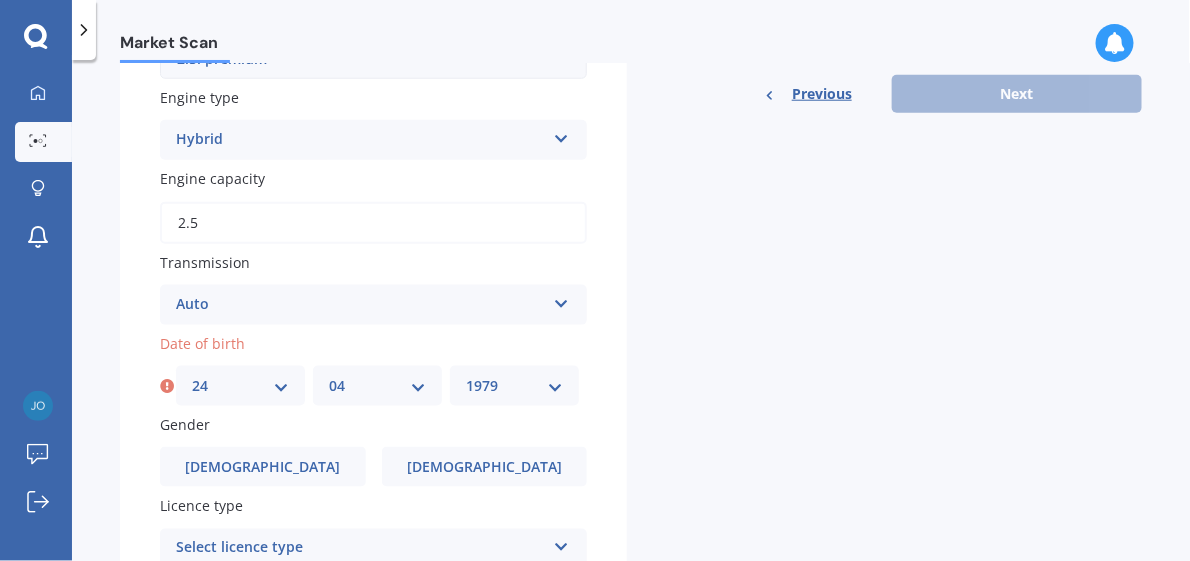 click on "YYYY 2025 2024 2023 2022 2021 2020 2019 2018 2017 2016 2015 2014 2013 2012 2011 2010 2009 2008 2007 2006 2005 2004 2003 2002 2001 2000 1999 1998 1997 1996 1995 1994 1993 1992 1991 1990 1989 1988 1987 1986 1985 1984 1983 1982 1981 1980 1979 1978 1977 1976 1975 1974 1973 1972 1971 1970 1969 1968 1967 1966 1965 1964 1963 1962 1961 1960 1959 1958 1957 1956 1955 1954 1953 1952 1951 1950 1949 1948 1947 1946 1945 1944 1943 1942 1941 1940 1939 1938 1937 1936 1935 1934 1933 1932 1931 1930 1929 1928 1927 1926" at bounding box center [514, 386] 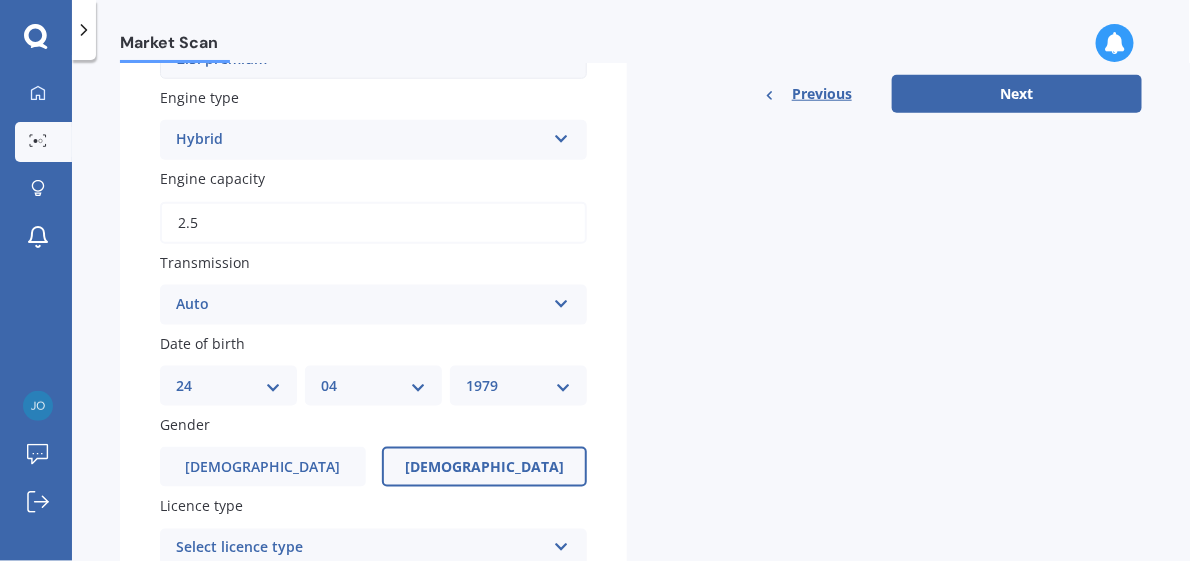 click on "Female" at bounding box center [484, 467] 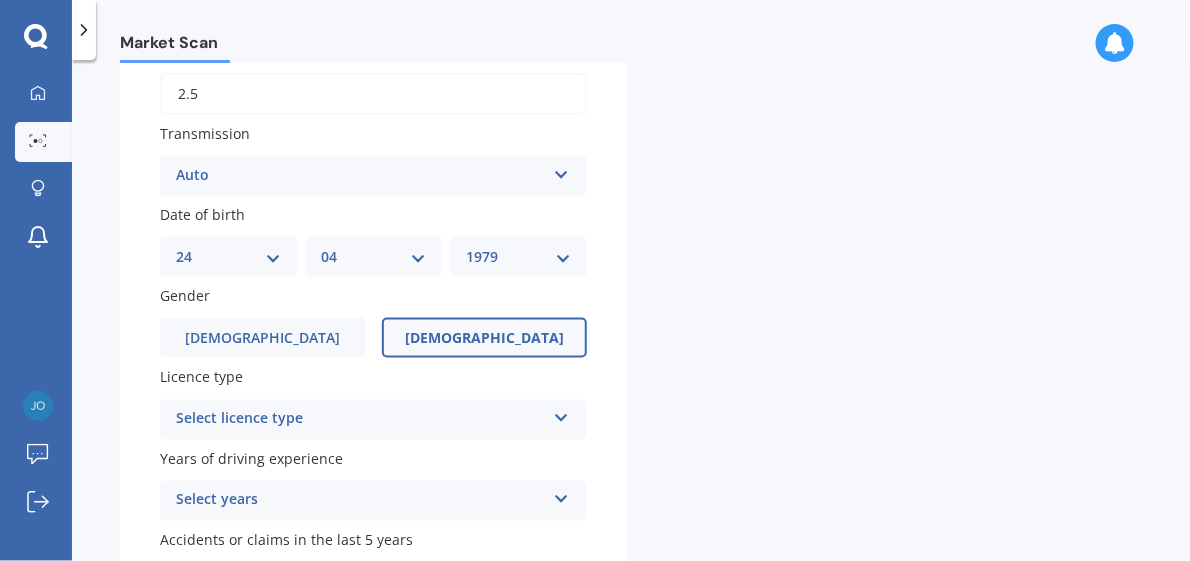scroll, scrollTop: 800, scrollLeft: 0, axis: vertical 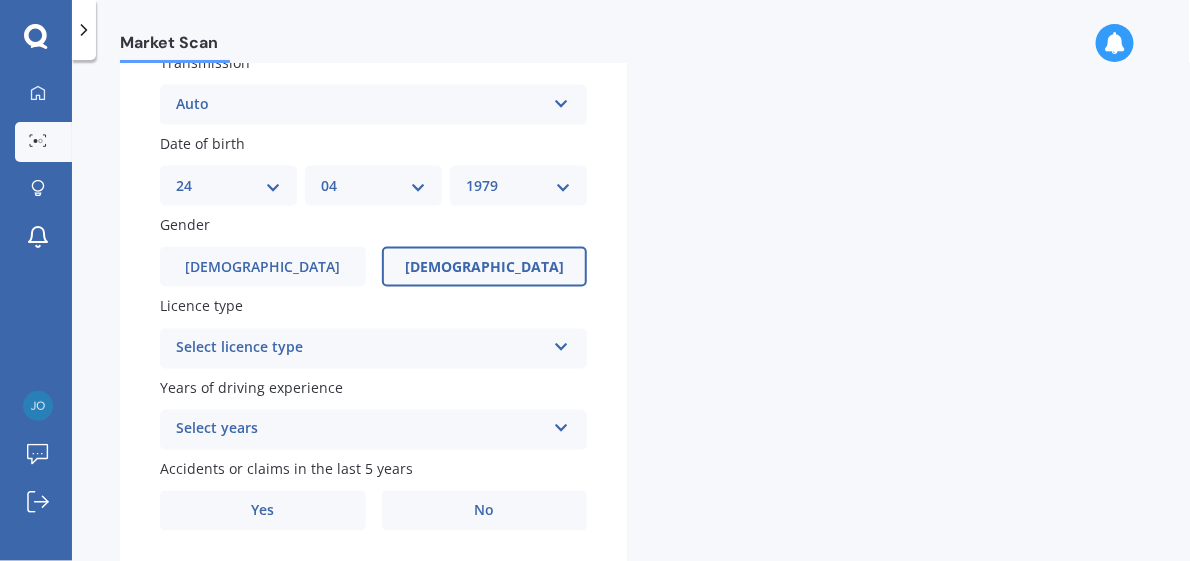 click at bounding box center (561, 344) 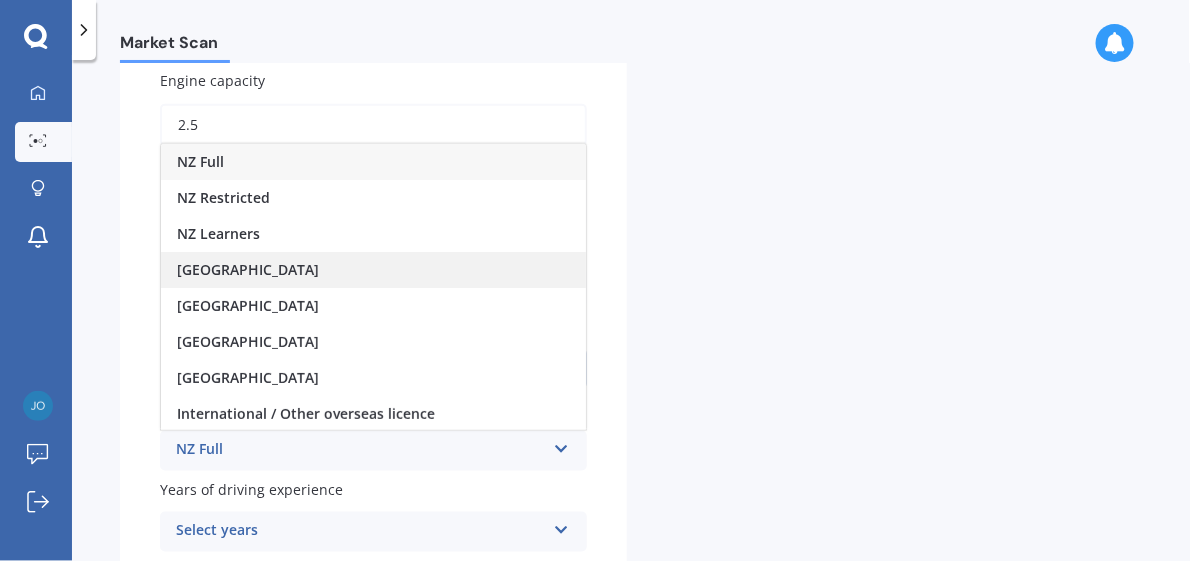 scroll, scrollTop: 700, scrollLeft: 0, axis: vertical 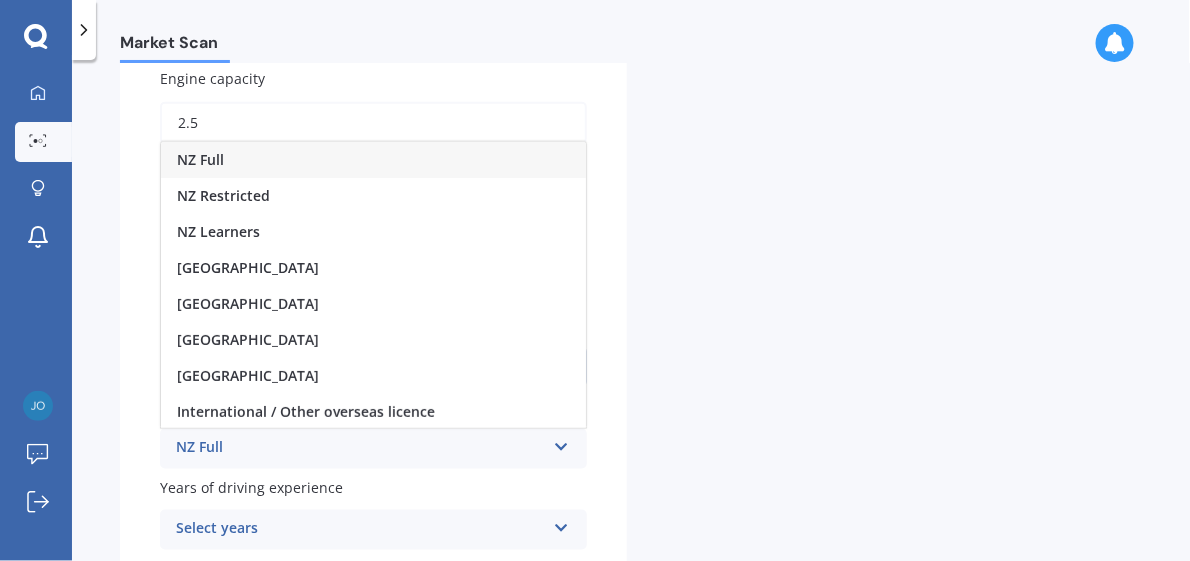 click on "NZ Full" at bounding box center [373, 160] 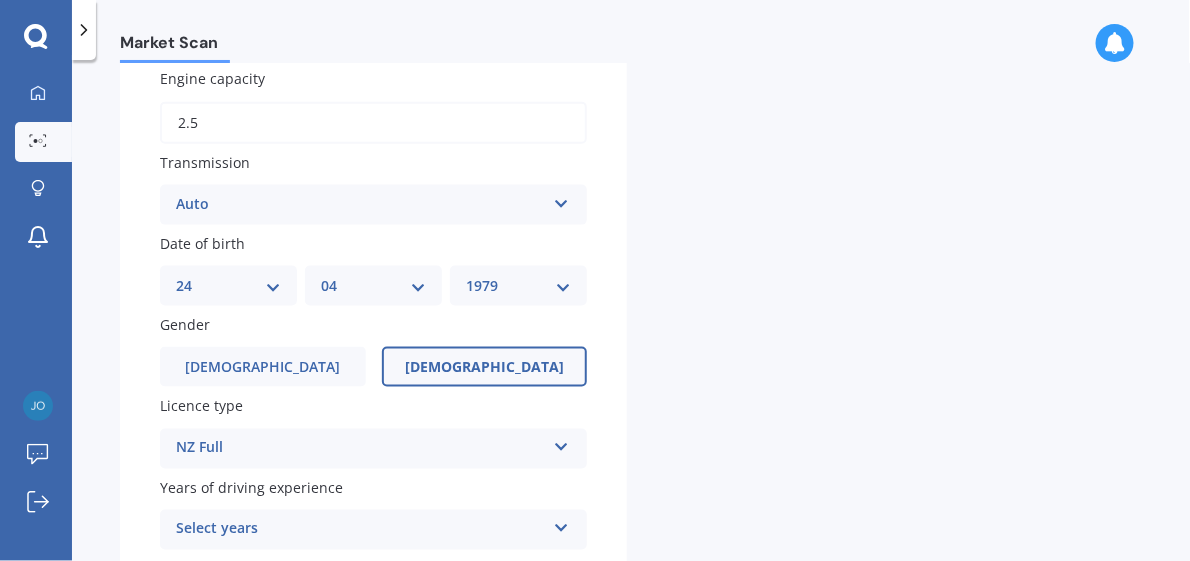 scroll, scrollTop: 800, scrollLeft: 0, axis: vertical 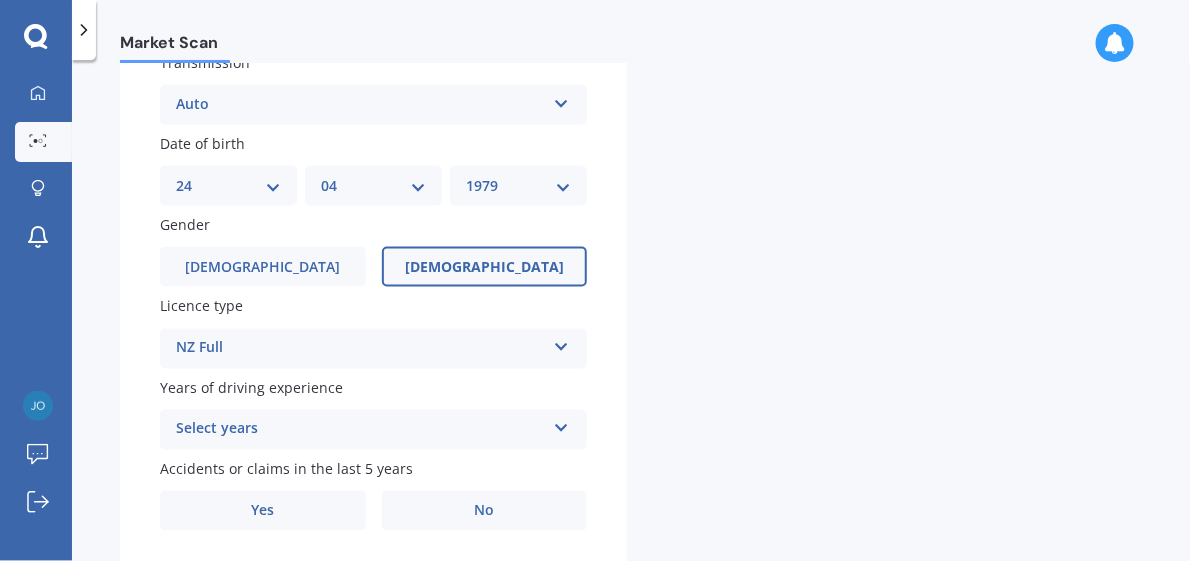 click on "Select years" at bounding box center (360, 430) 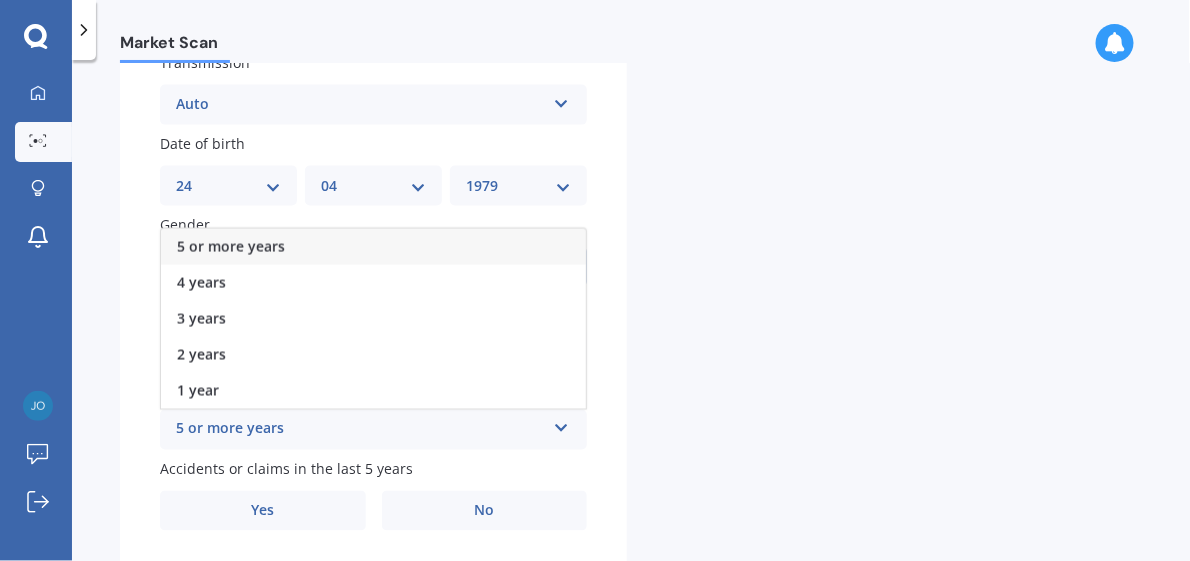 click on "5 or more years" at bounding box center (231, 246) 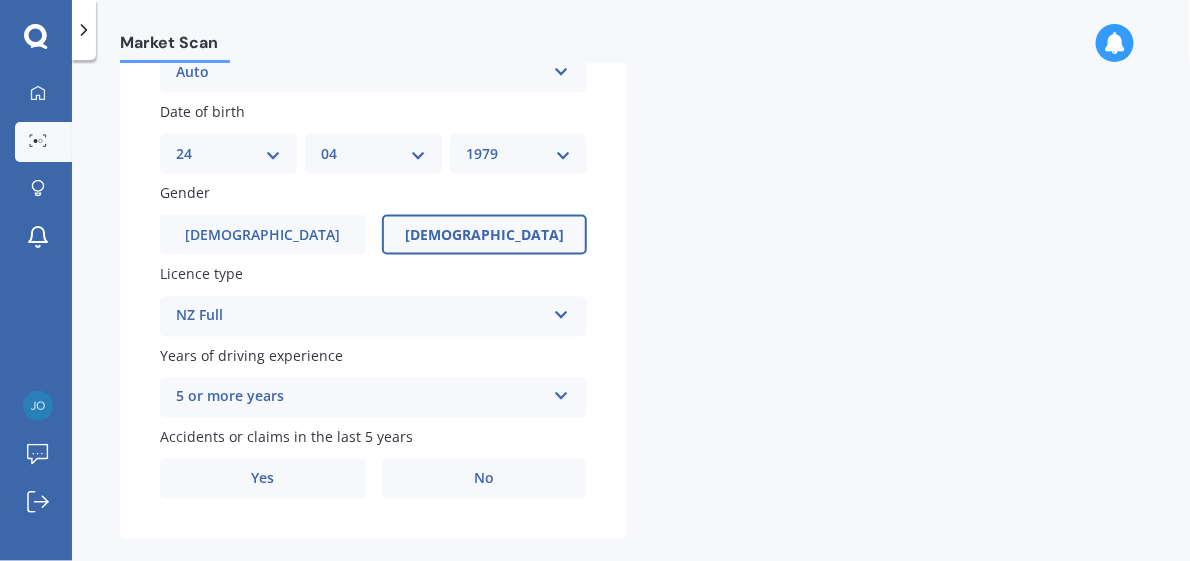 scroll, scrollTop: 859, scrollLeft: 0, axis: vertical 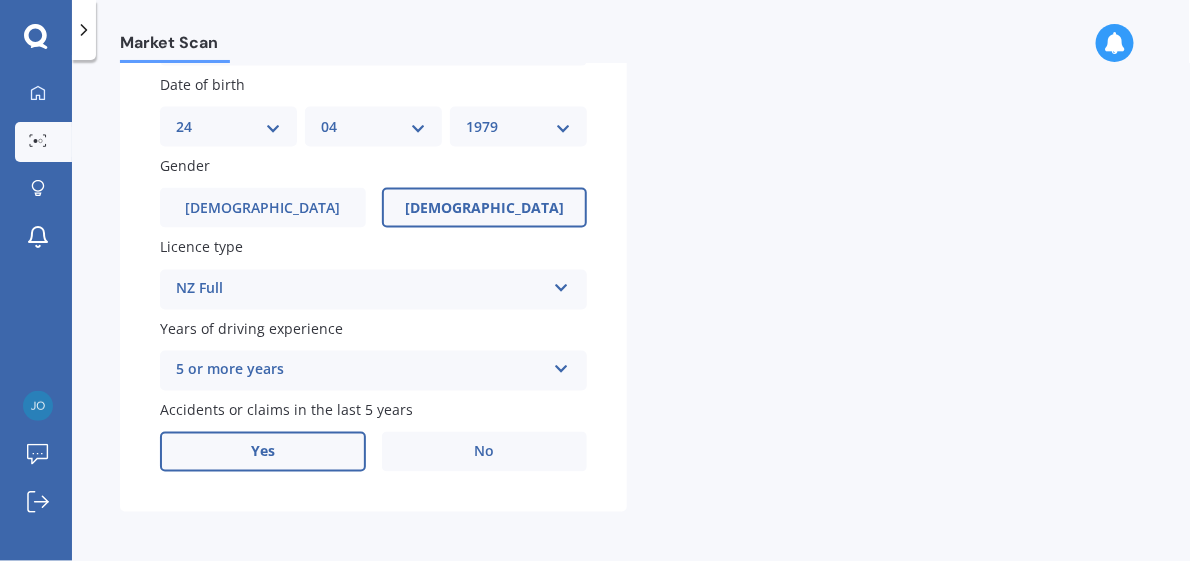 click on "Yes" at bounding box center (263, 452) 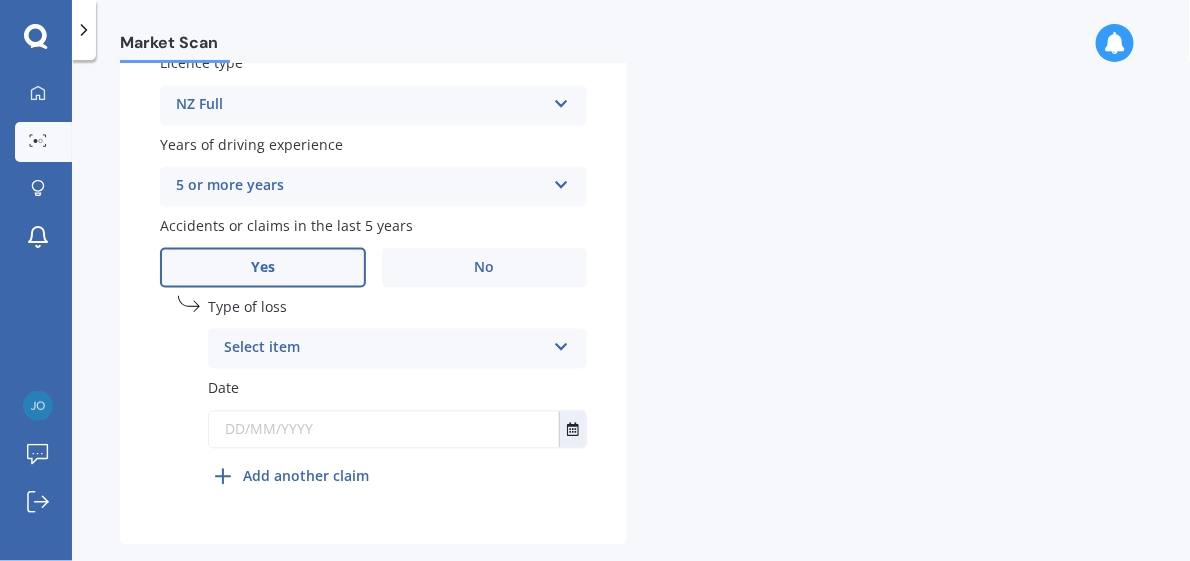 scroll, scrollTop: 1059, scrollLeft: 0, axis: vertical 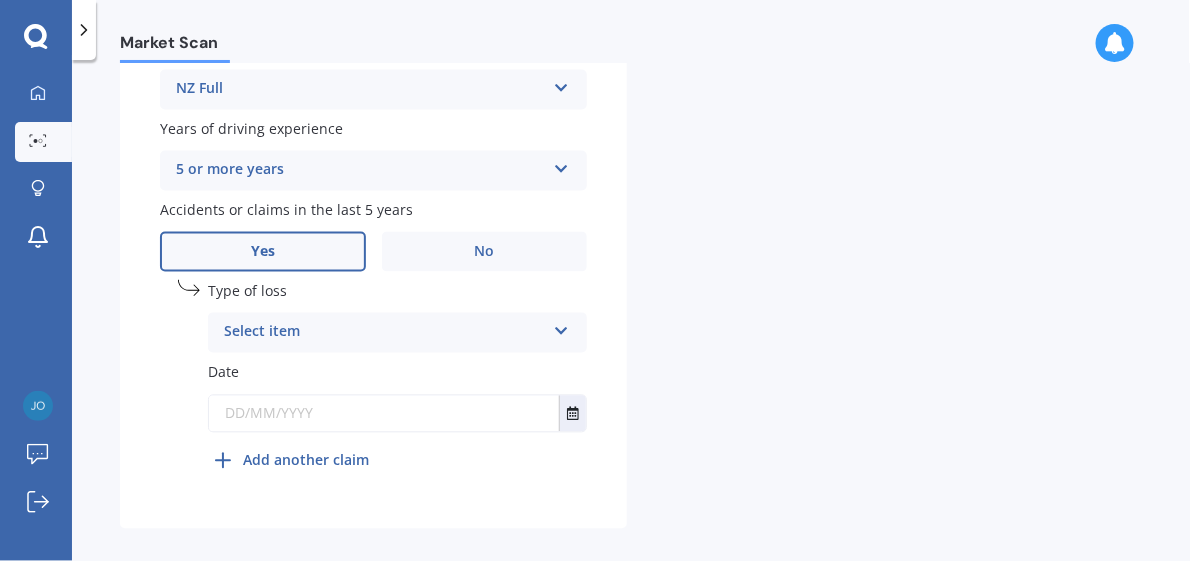 click on "Select item At fault accident Not at fault accident" at bounding box center [397, 333] 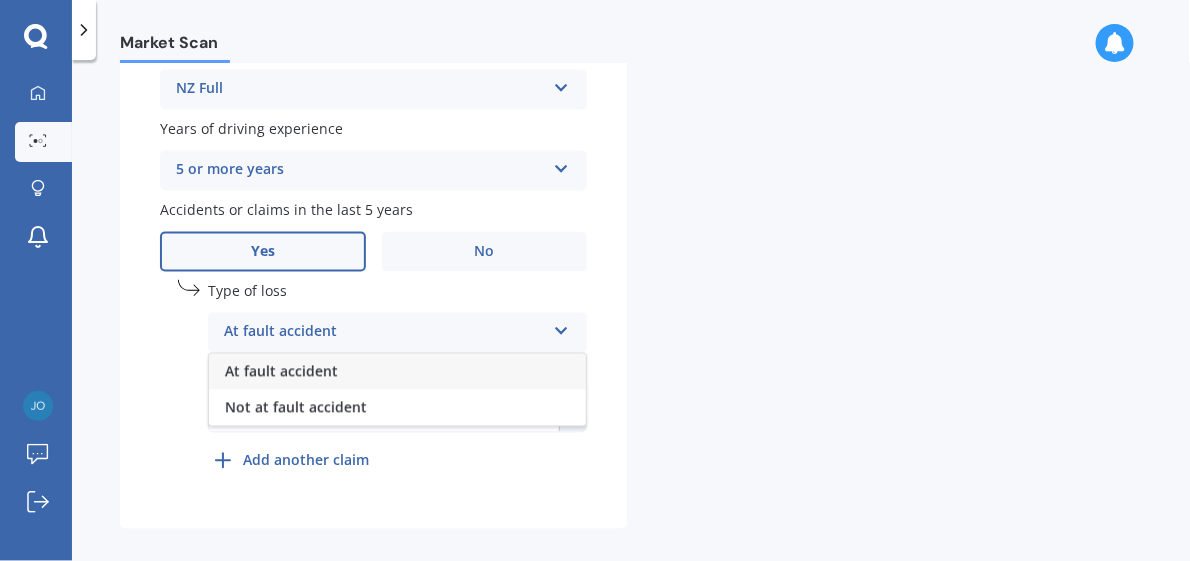 click on "At fault accident" at bounding box center (281, 371) 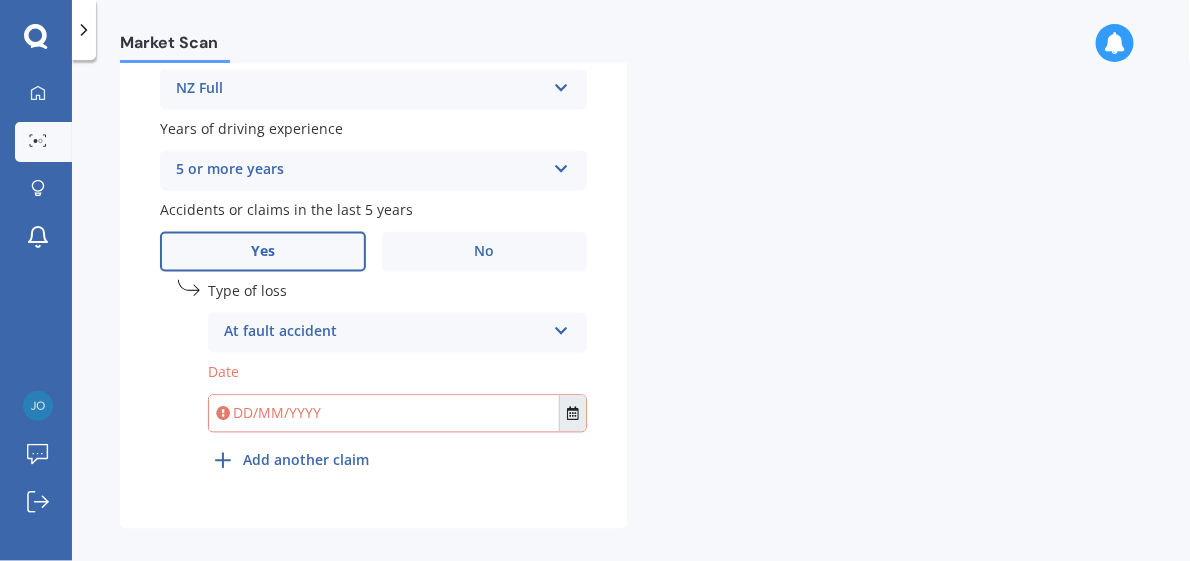 click 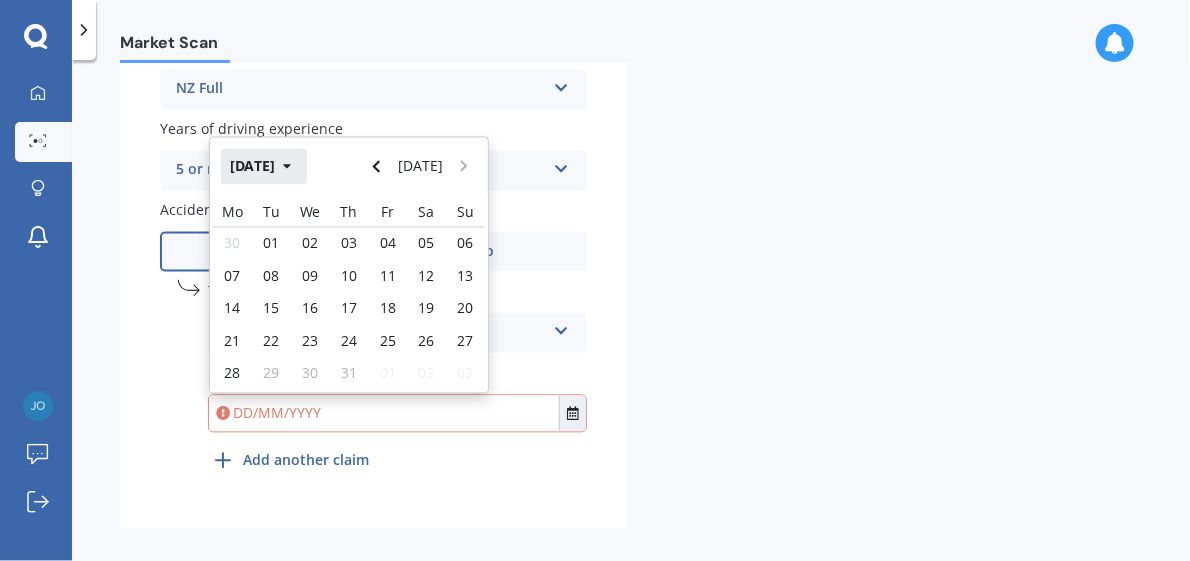 click 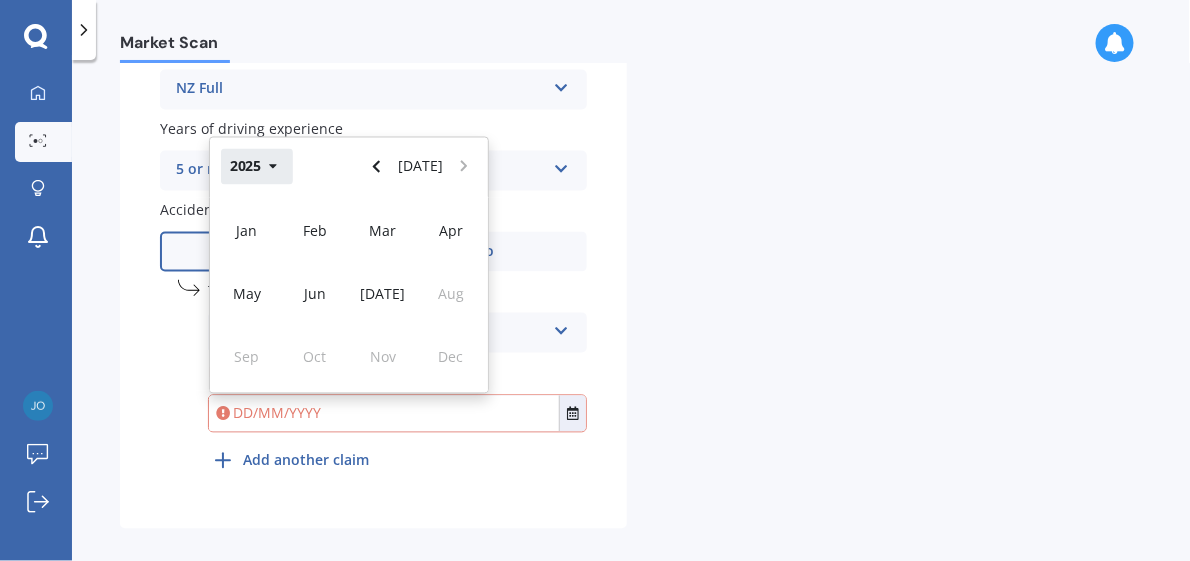 click on "2025" at bounding box center (257, 167) 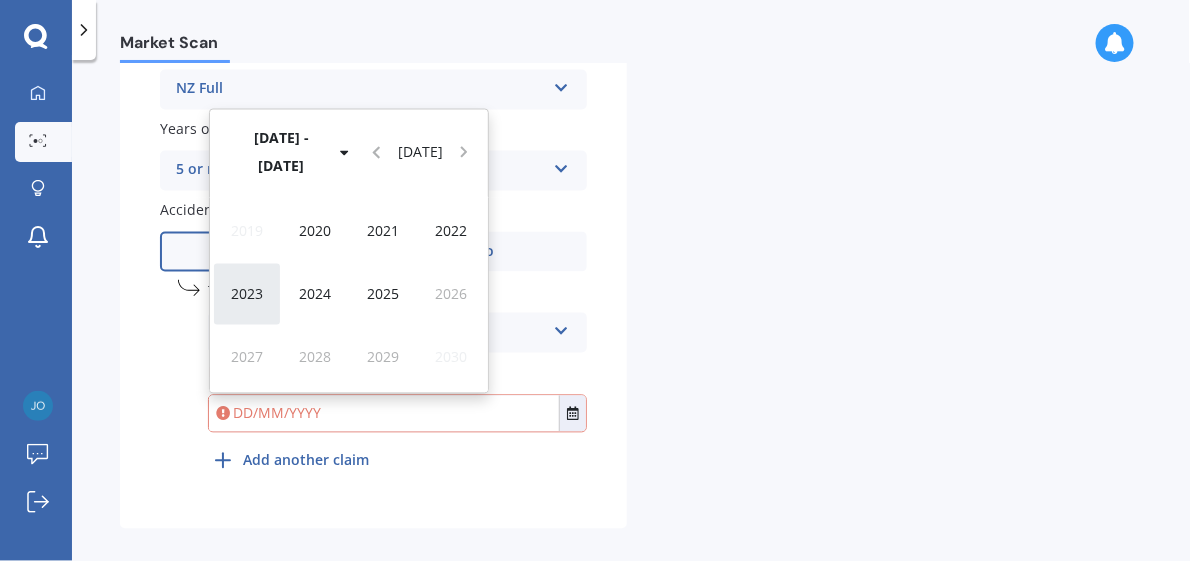 click on "2023" at bounding box center [247, 294] 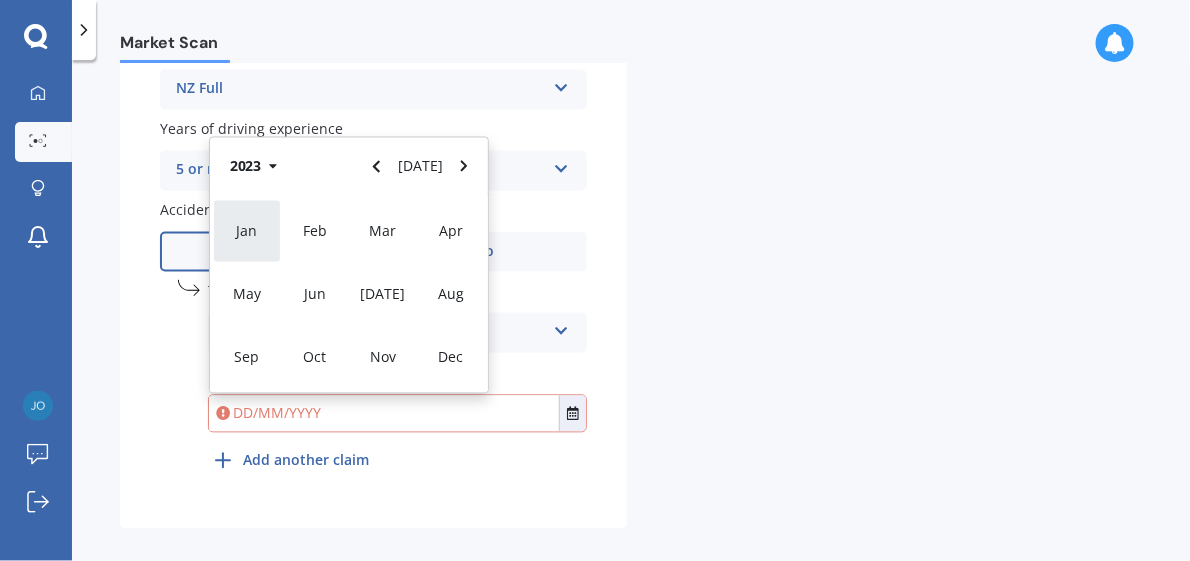 click on "Jan" at bounding box center [247, 231] 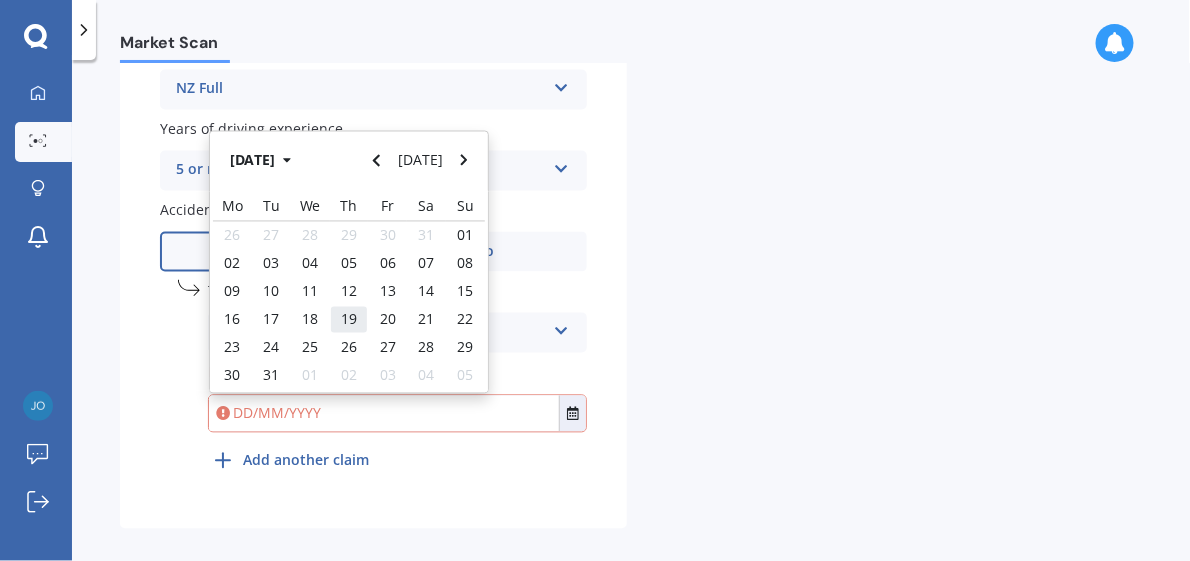 click on "19" at bounding box center (349, 319) 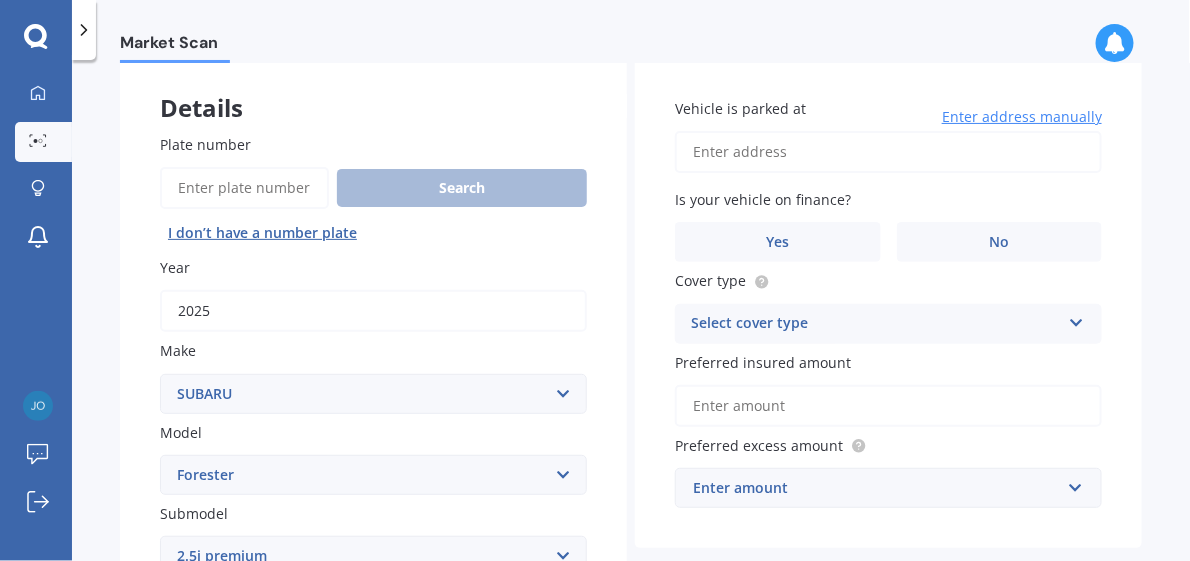 scroll, scrollTop: 0, scrollLeft: 0, axis: both 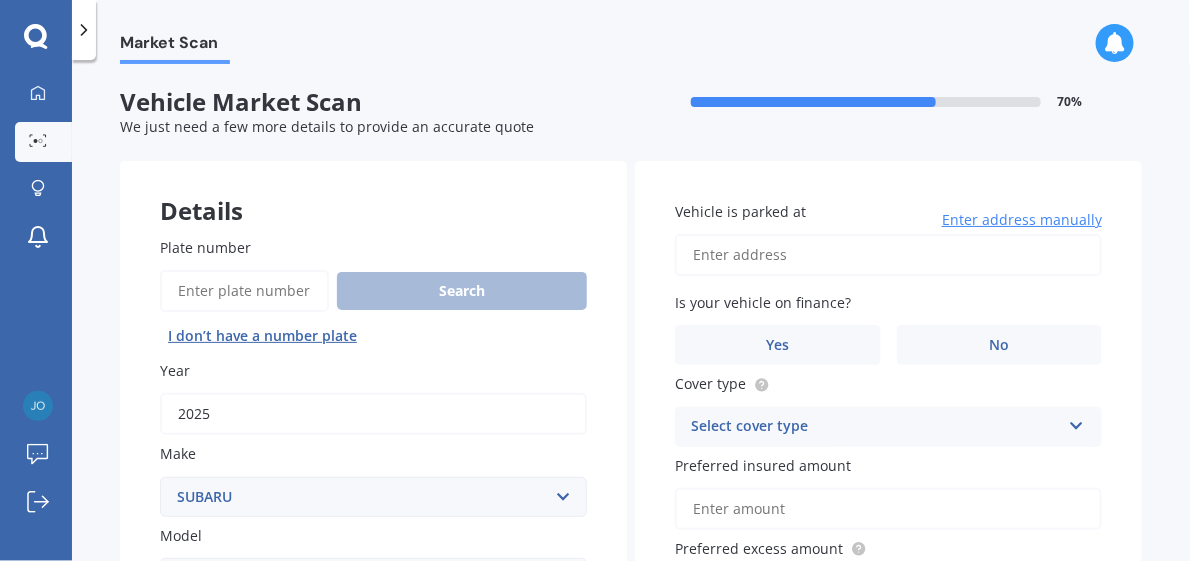 click on "Vehicle is parked at" at bounding box center (888, 255) 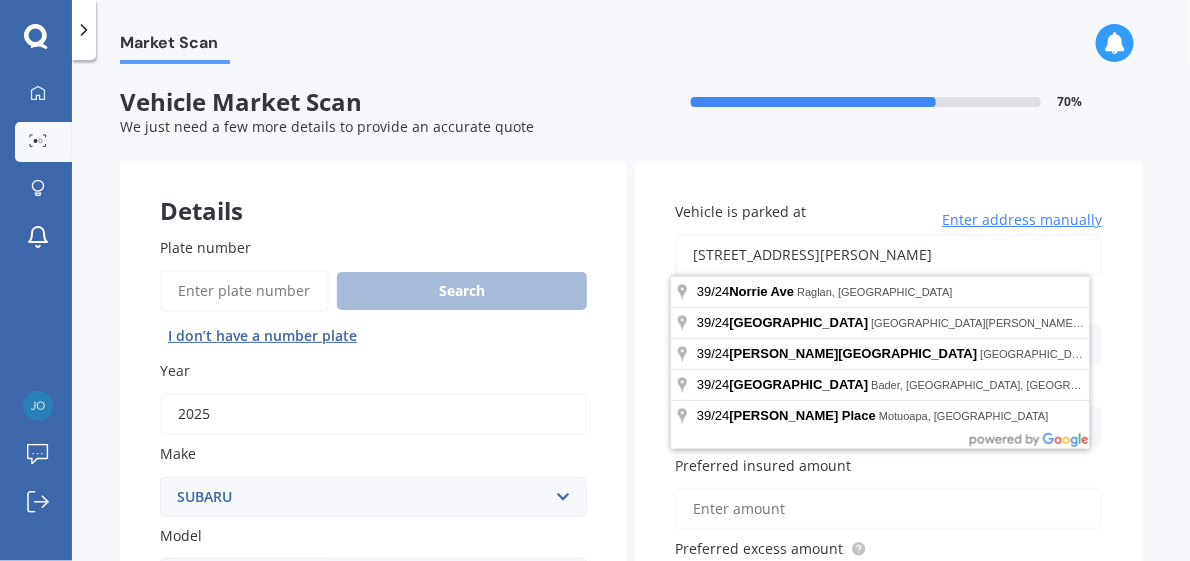 type on "39/24 Norrie Avenue, Mount Albert, Auckland 1025" 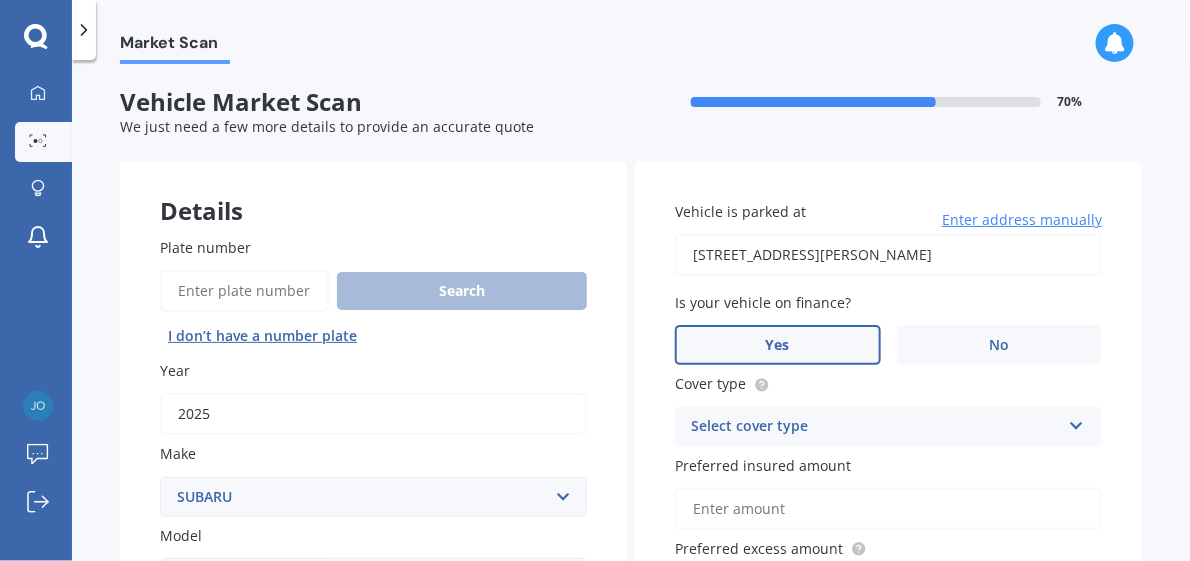 click on "Yes" at bounding box center (778, 345) 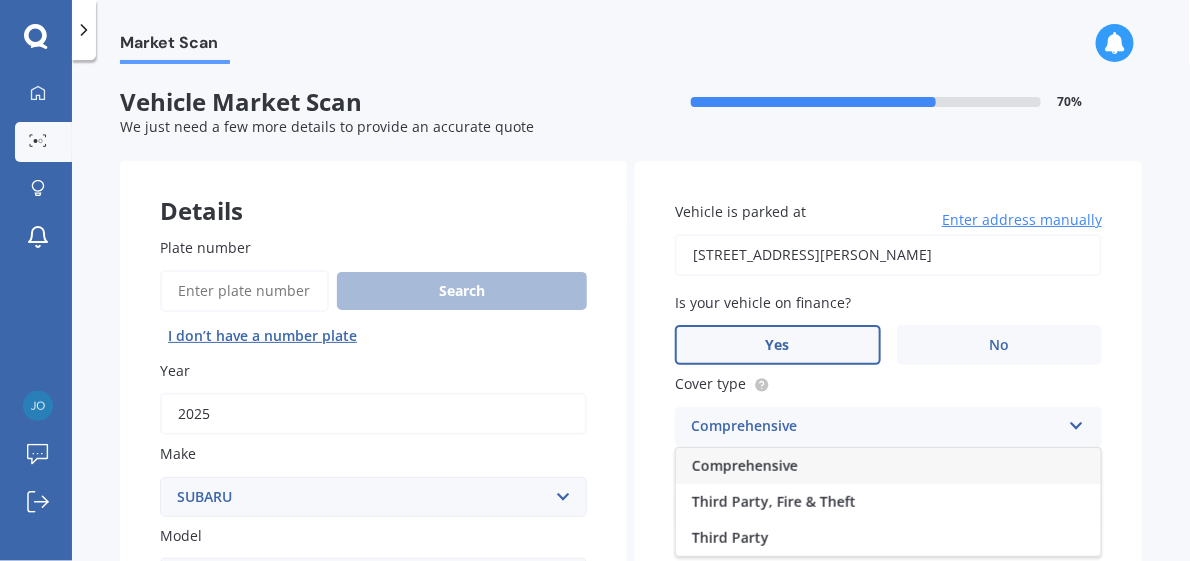 click on "Comprehensive" at bounding box center [745, 465] 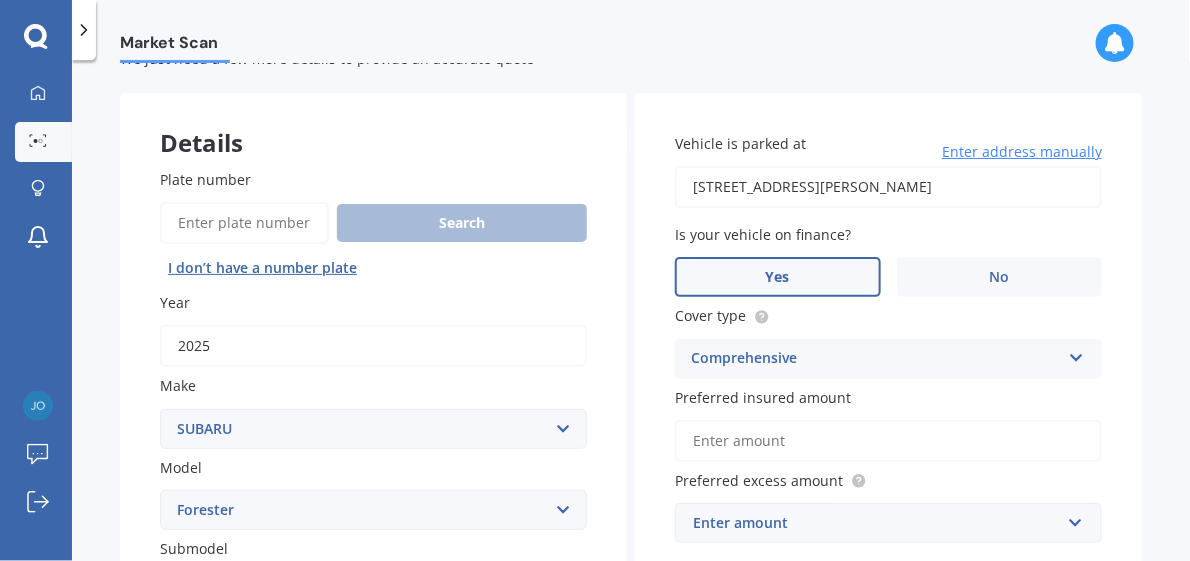 scroll, scrollTop: 200, scrollLeft: 0, axis: vertical 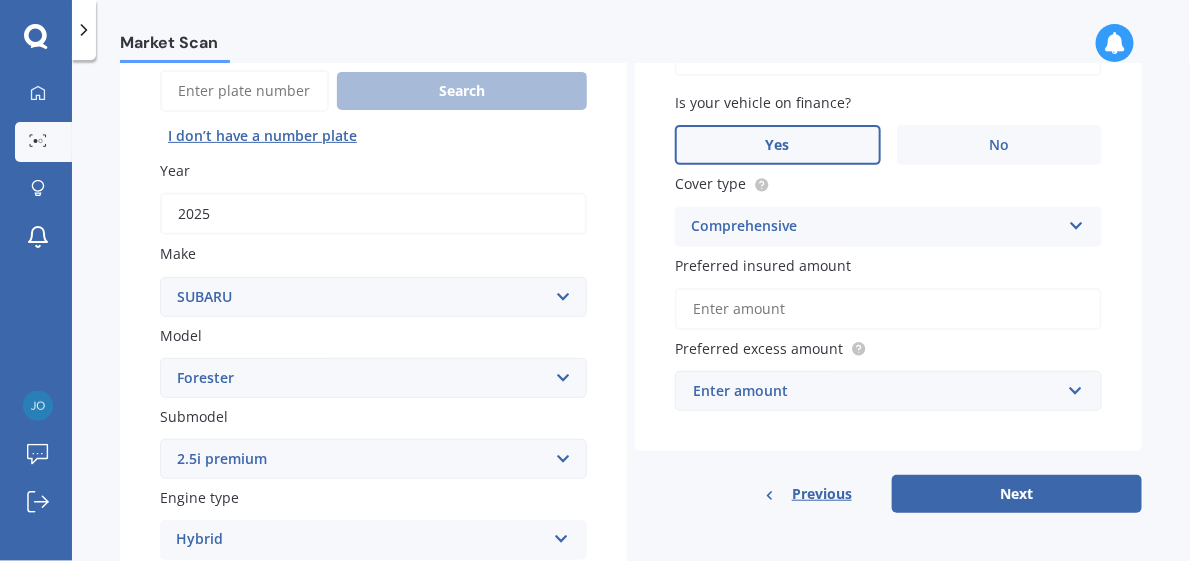 click on "Preferred insured amount" at bounding box center [888, 309] 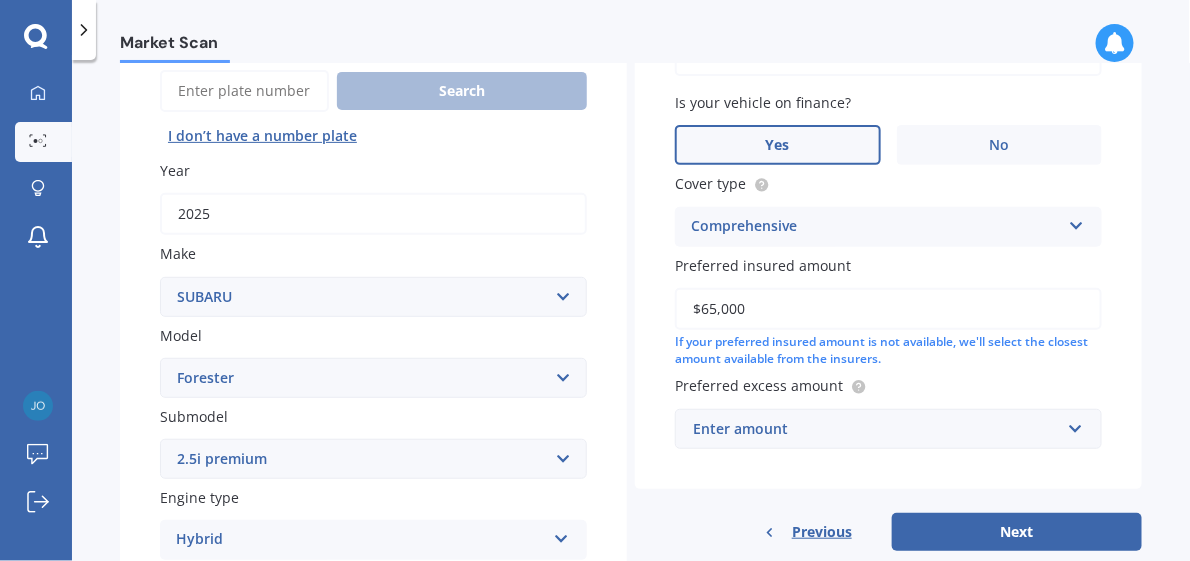 type on "$65,000" 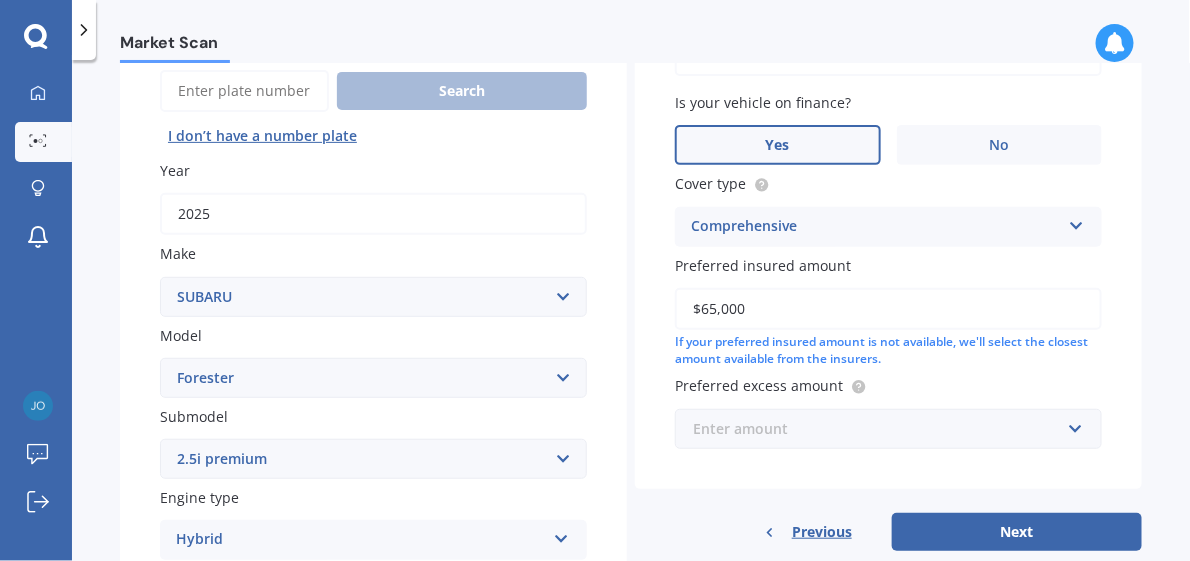 click at bounding box center (881, 429) 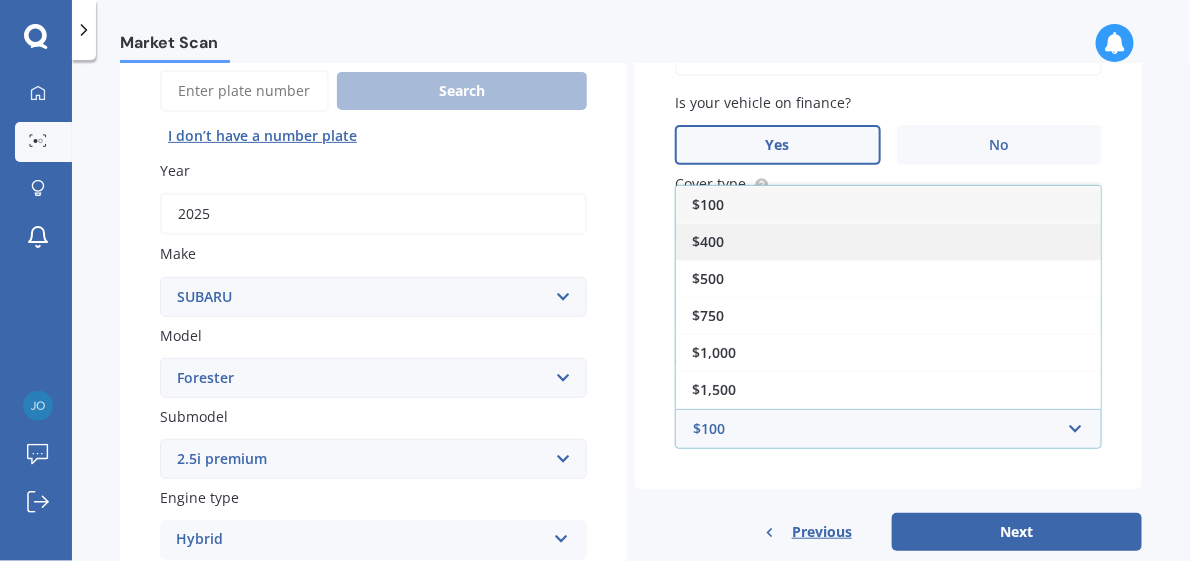 click on "$400" at bounding box center (888, 241) 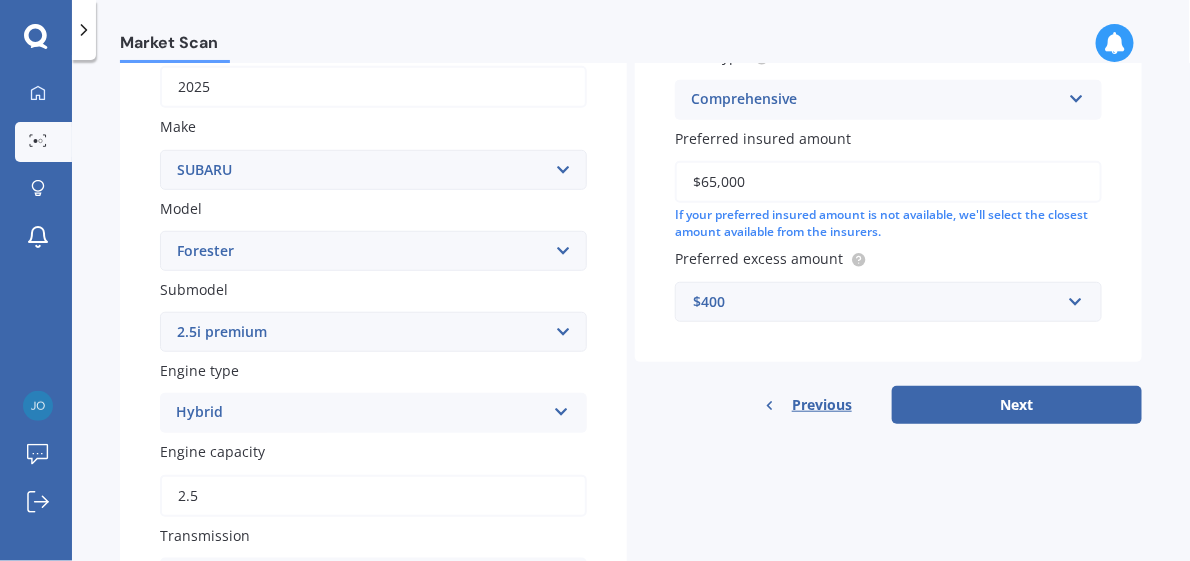 scroll, scrollTop: 300, scrollLeft: 0, axis: vertical 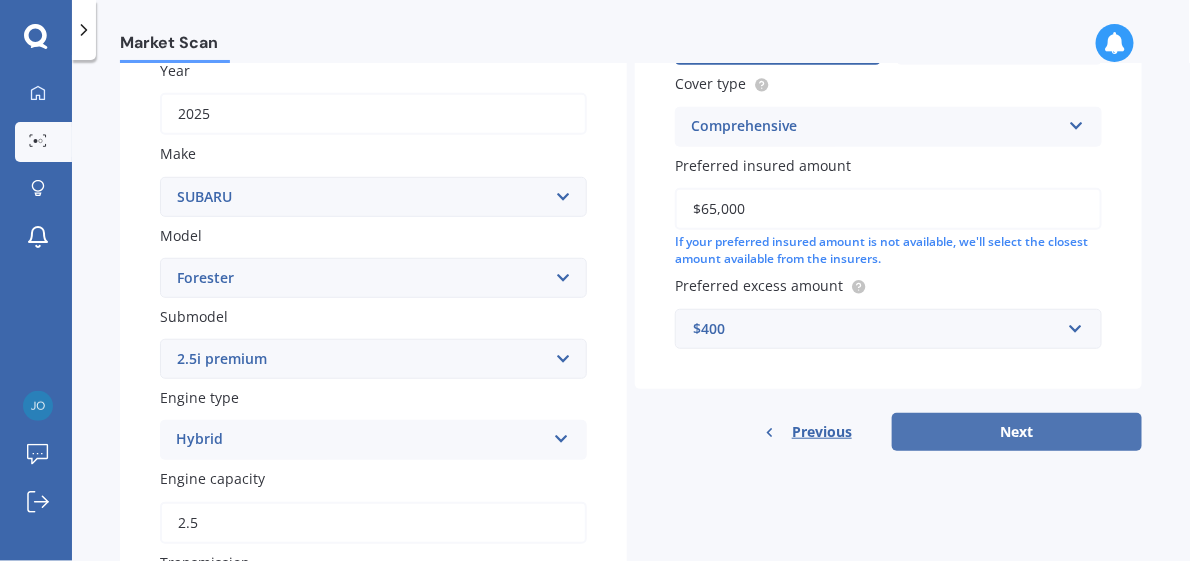 click on "Next" at bounding box center (1017, 432) 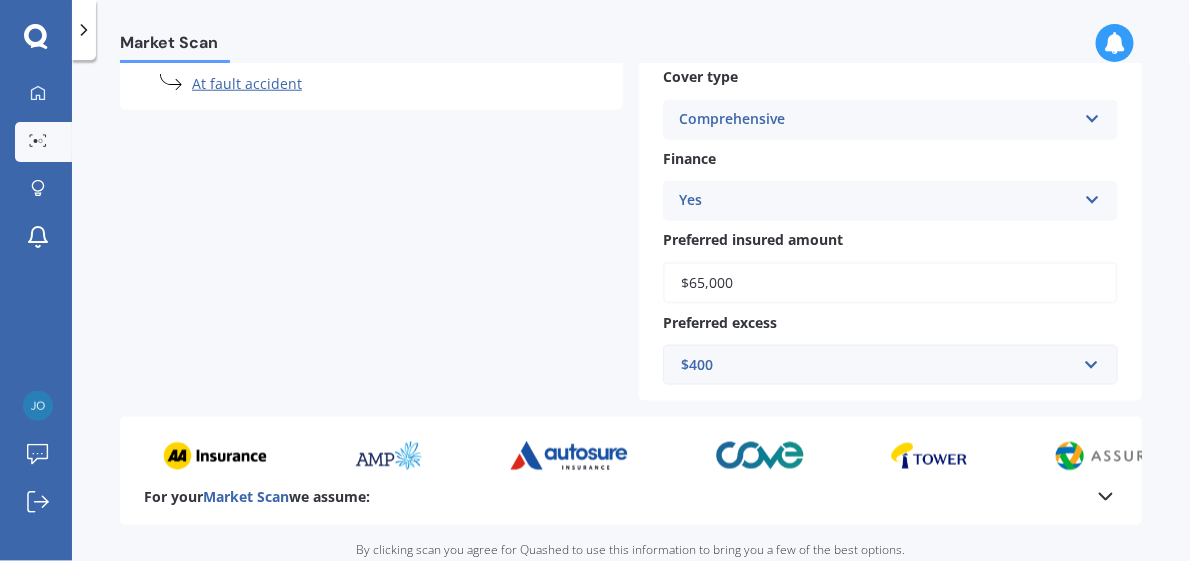scroll, scrollTop: 794, scrollLeft: 0, axis: vertical 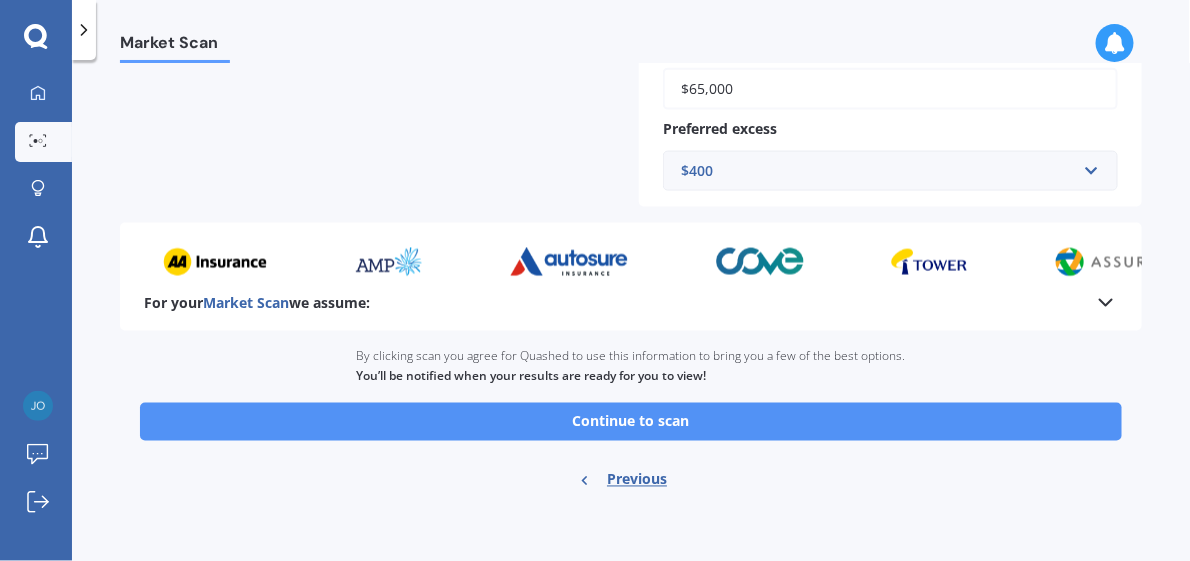click on "Continue to scan" at bounding box center (631, 422) 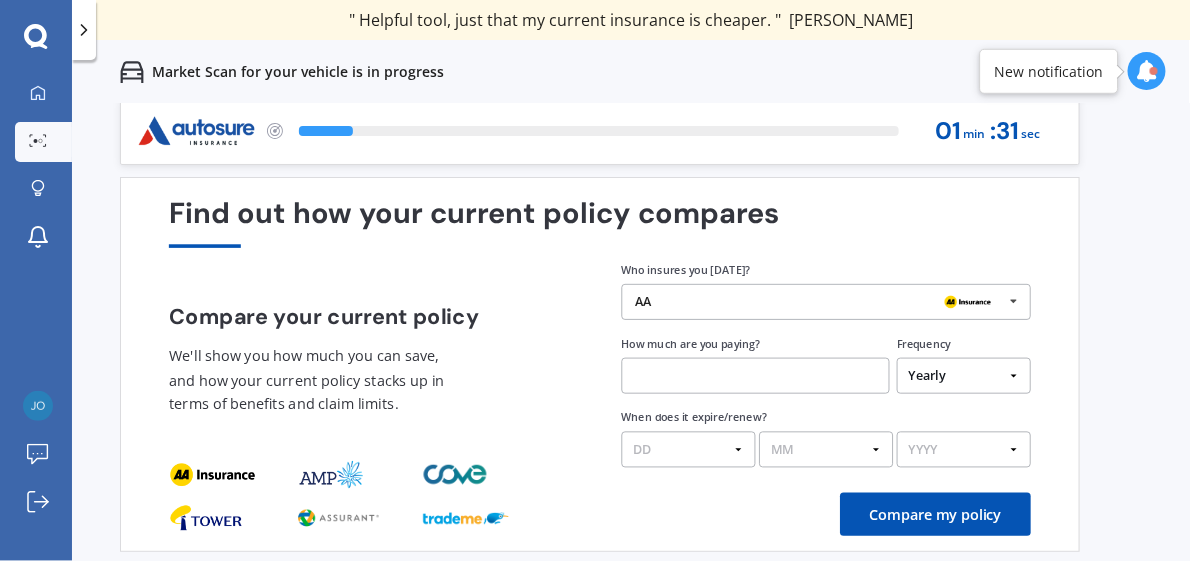 scroll, scrollTop: 10, scrollLeft: 0, axis: vertical 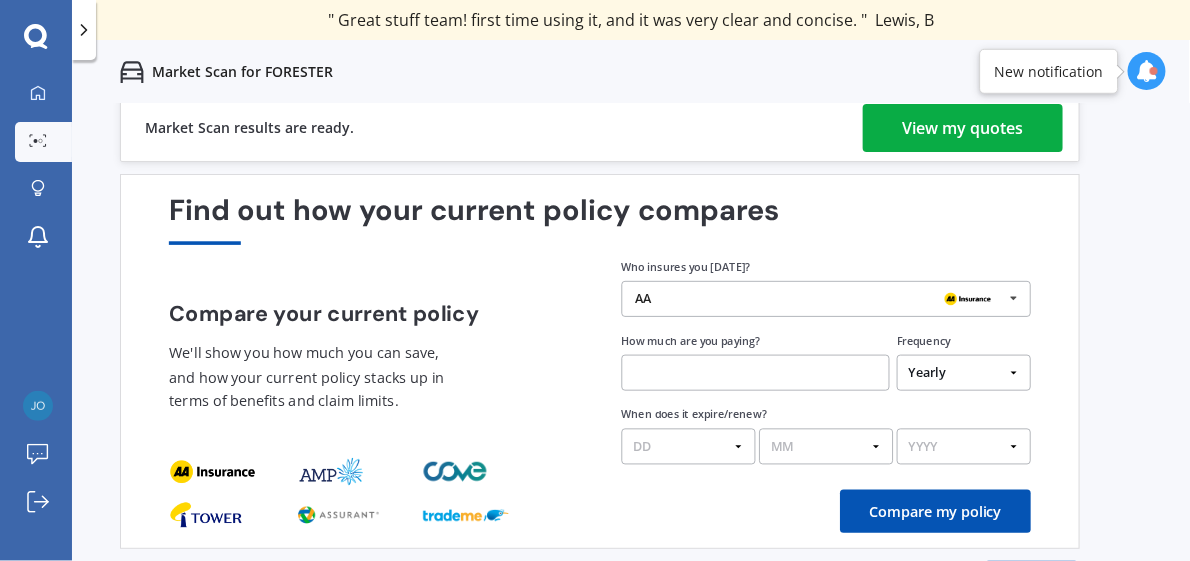 click on "View my quotes" at bounding box center [963, 128] 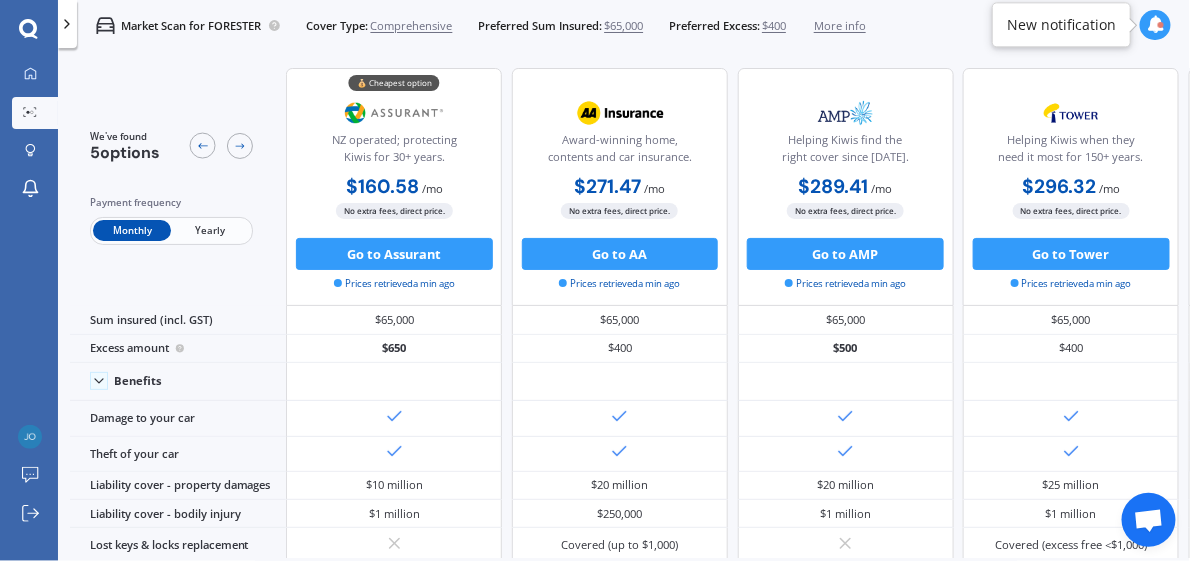 scroll, scrollTop: 0, scrollLeft: 0, axis: both 